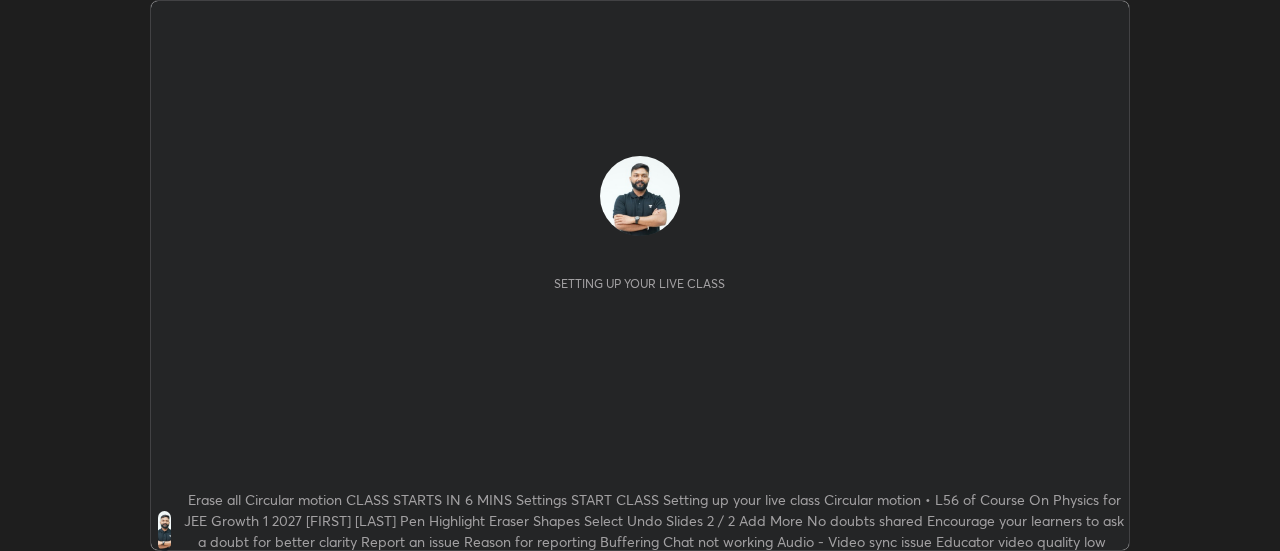 scroll, scrollTop: 0, scrollLeft: 0, axis: both 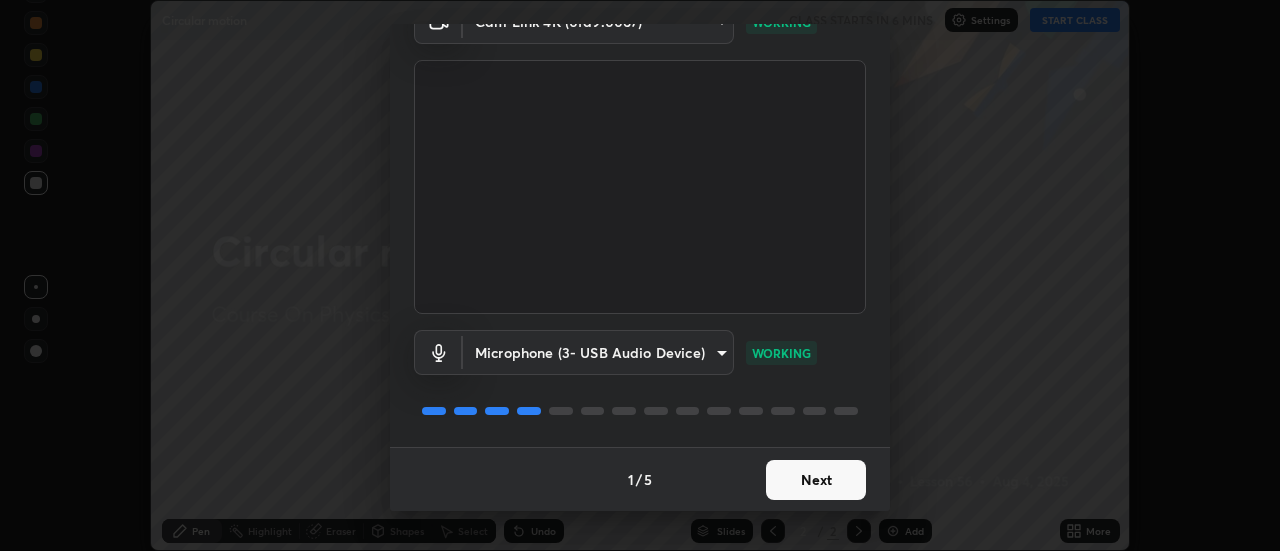 click on "Next" at bounding box center (816, 480) 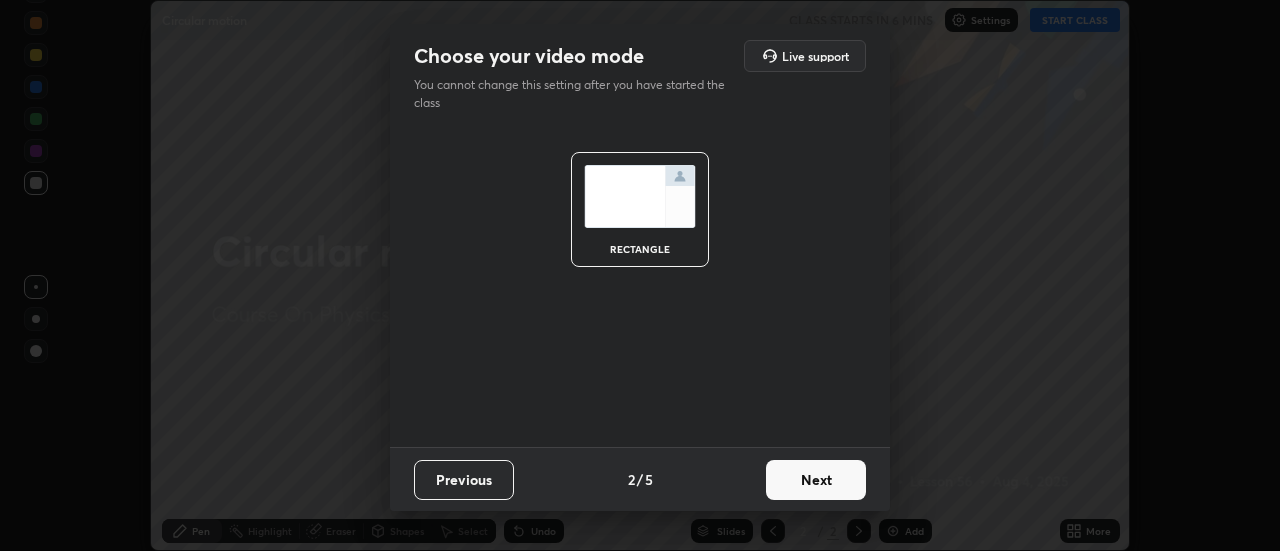 scroll, scrollTop: 0, scrollLeft: 0, axis: both 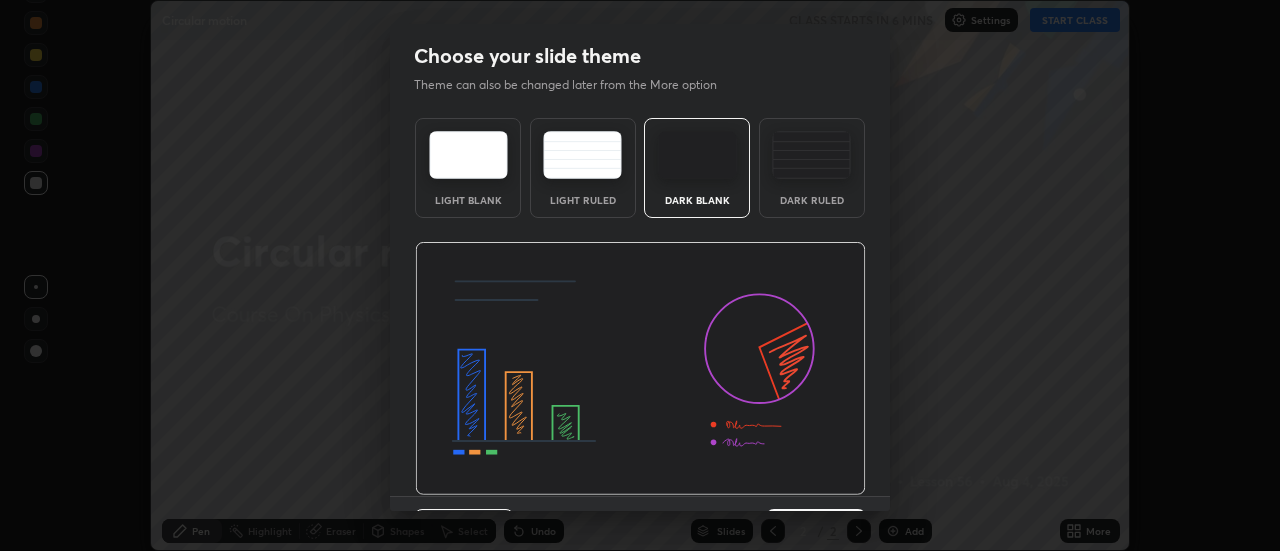 click at bounding box center [640, 369] 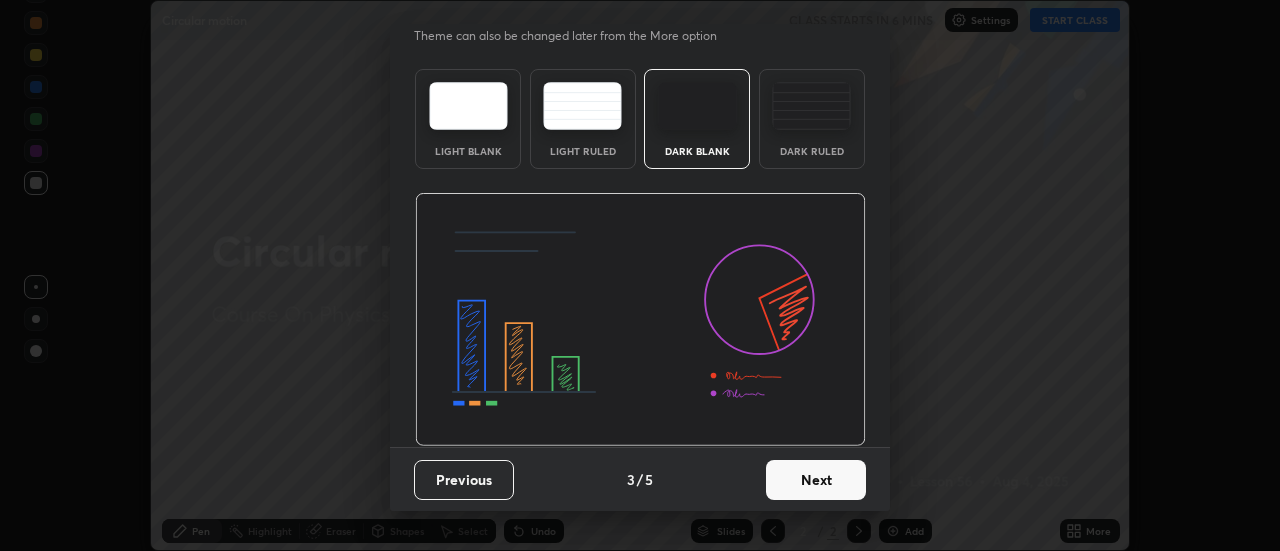 click on "Next" at bounding box center [816, 480] 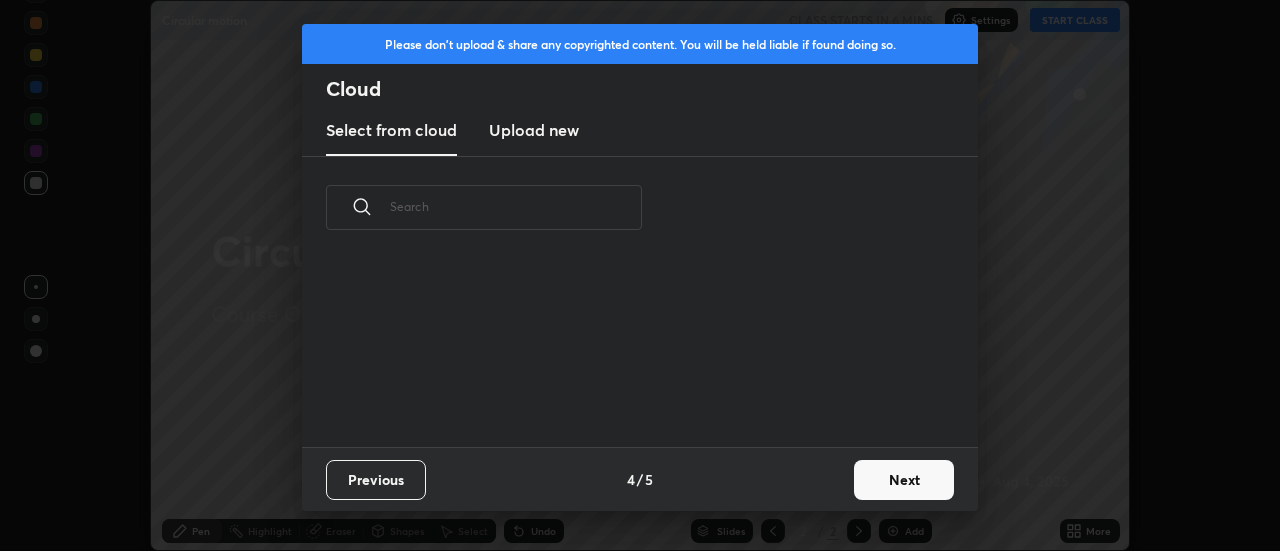 click on "Next" at bounding box center (904, 480) 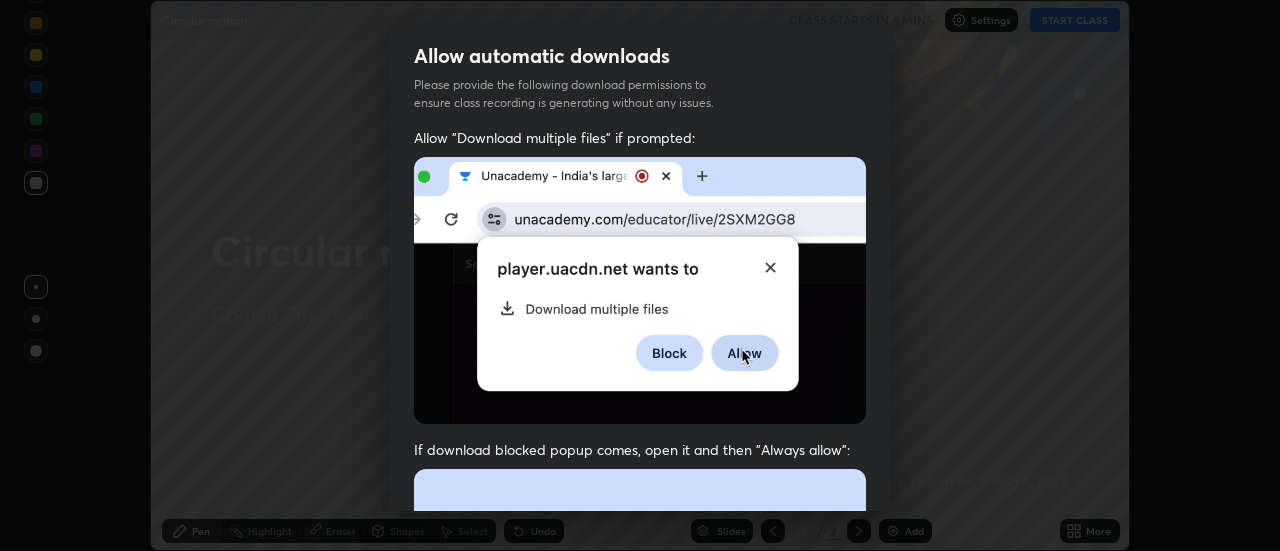 click on "Previous 5 / 5 Done" at bounding box center [640, 1002] 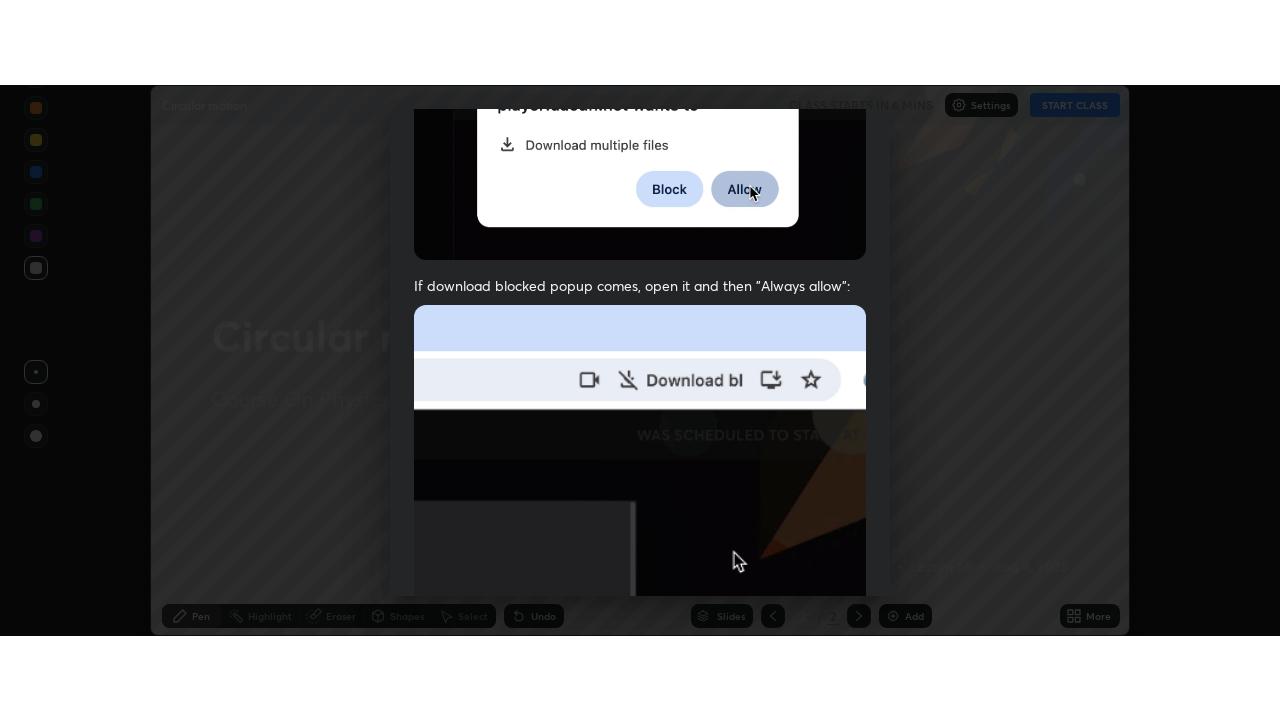 scroll, scrollTop: 513, scrollLeft: 0, axis: vertical 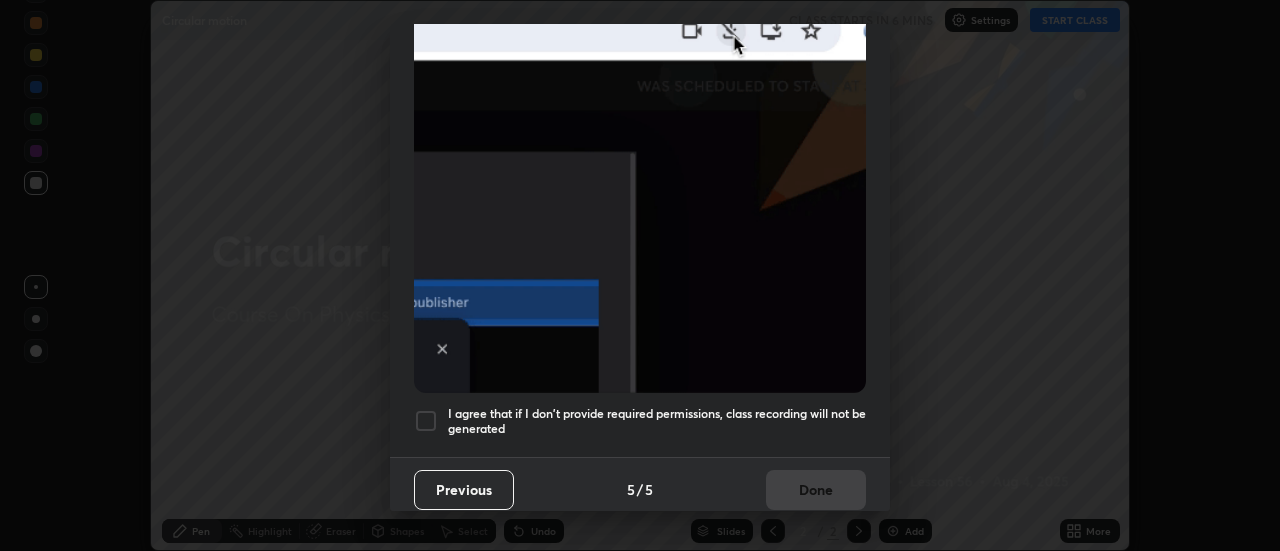 click on "I agree that if I don't provide required permissions, class recording will not be generated" at bounding box center [657, 421] 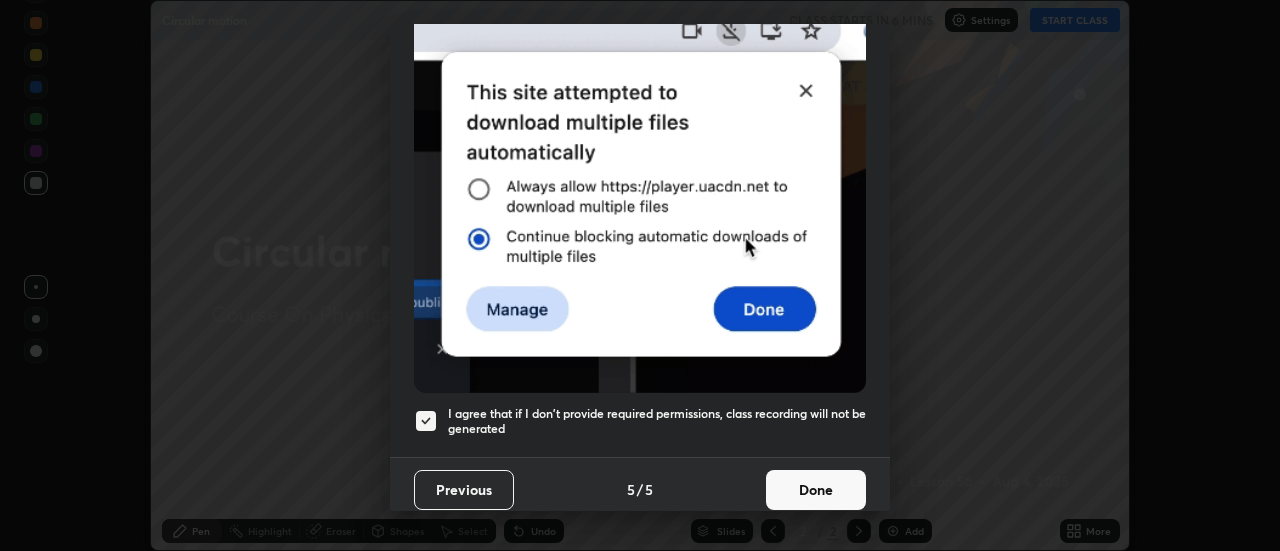click on "Done" at bounding box center [816, 490] 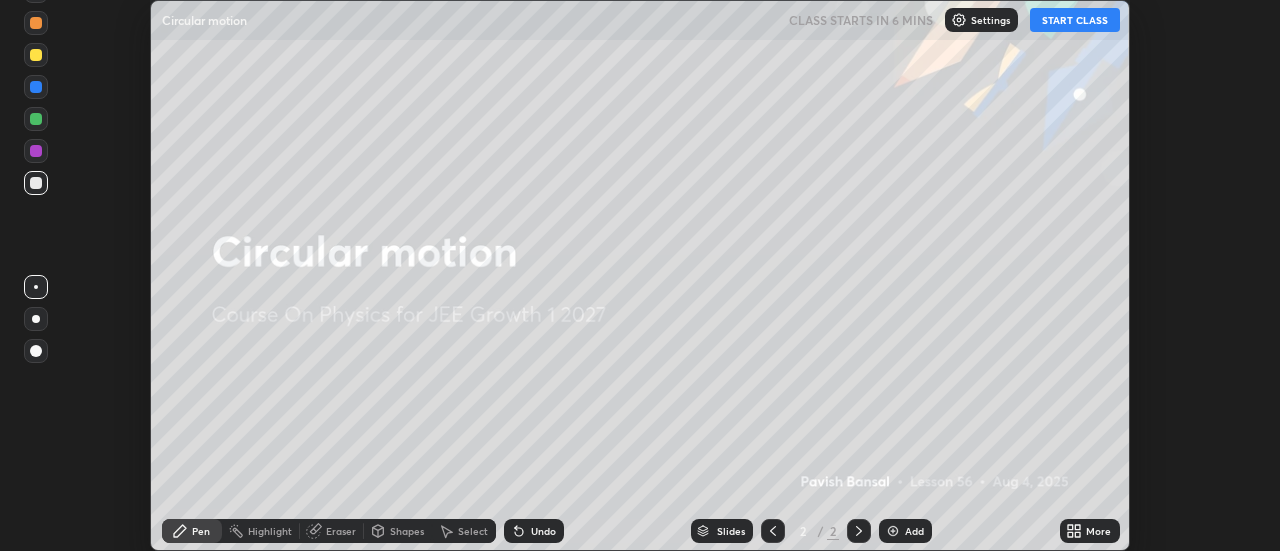 click on "More" at bounding box center [1098, 531] 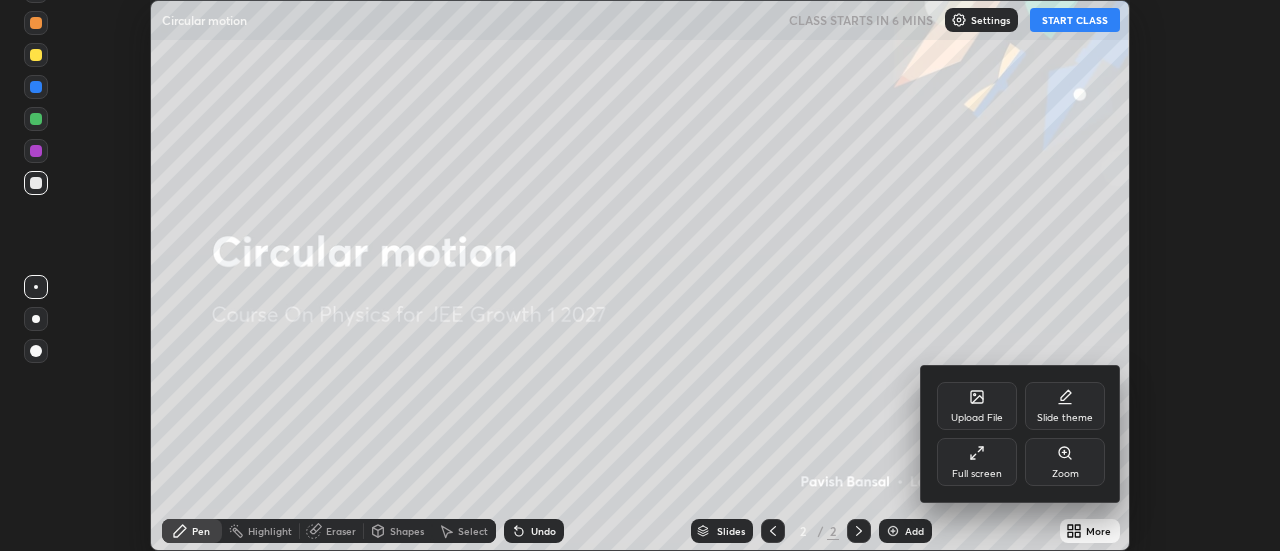 click on "Full screen" at bounding box center (977, 474) 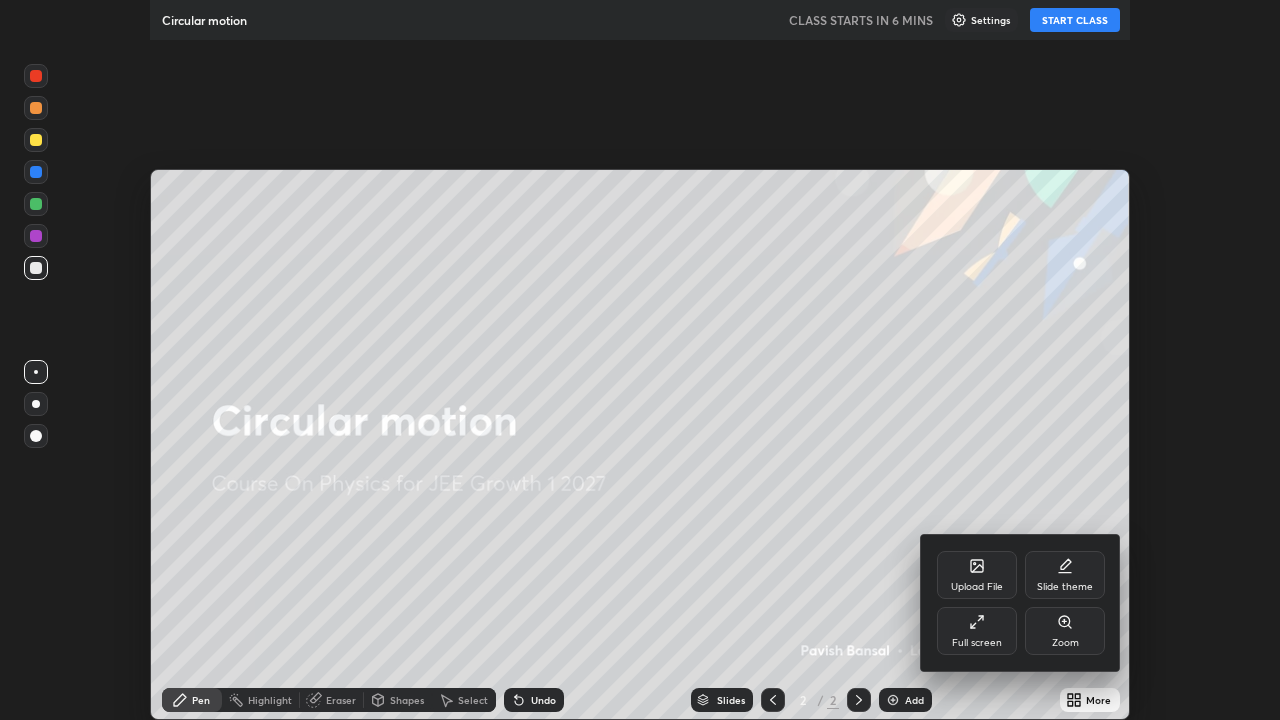 scroll, scrollTop: 99280, scrollLeft: 98720, axis: both 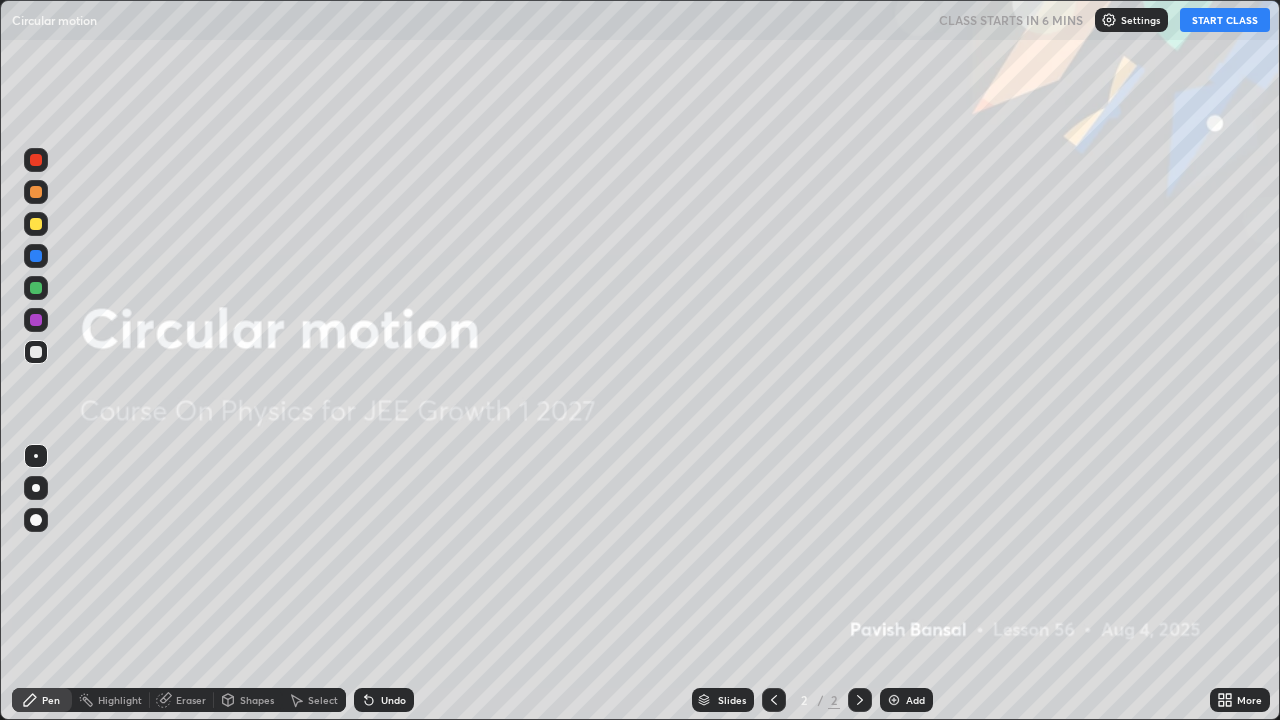 click on "START CLASS" at bounding box center (1225, 20) 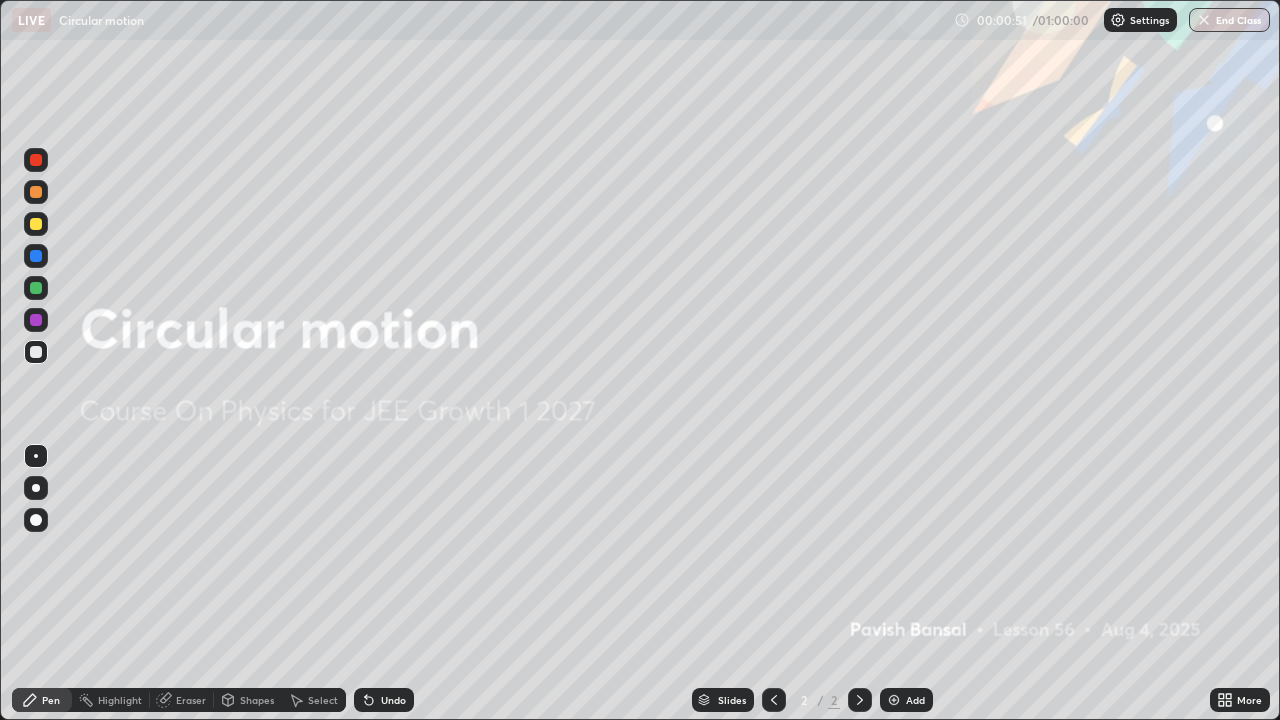 click at bounding box center (894, 700) 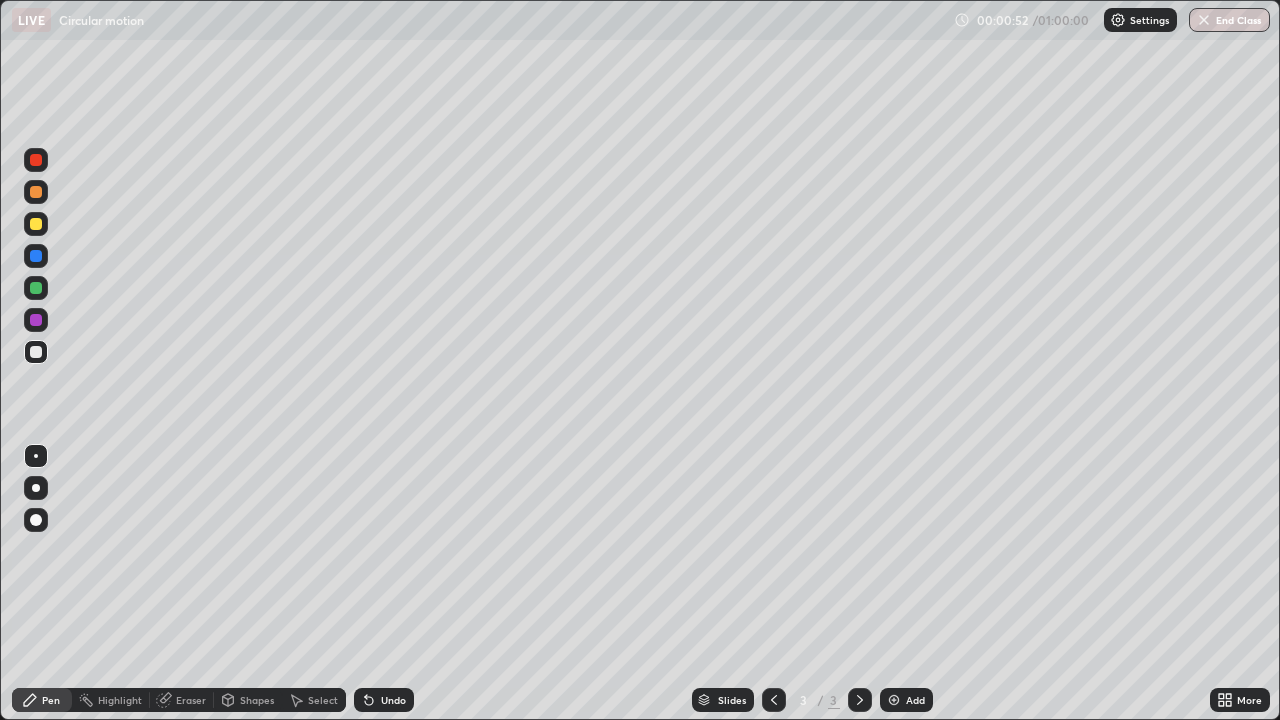 click at bounding box center [36, 488] 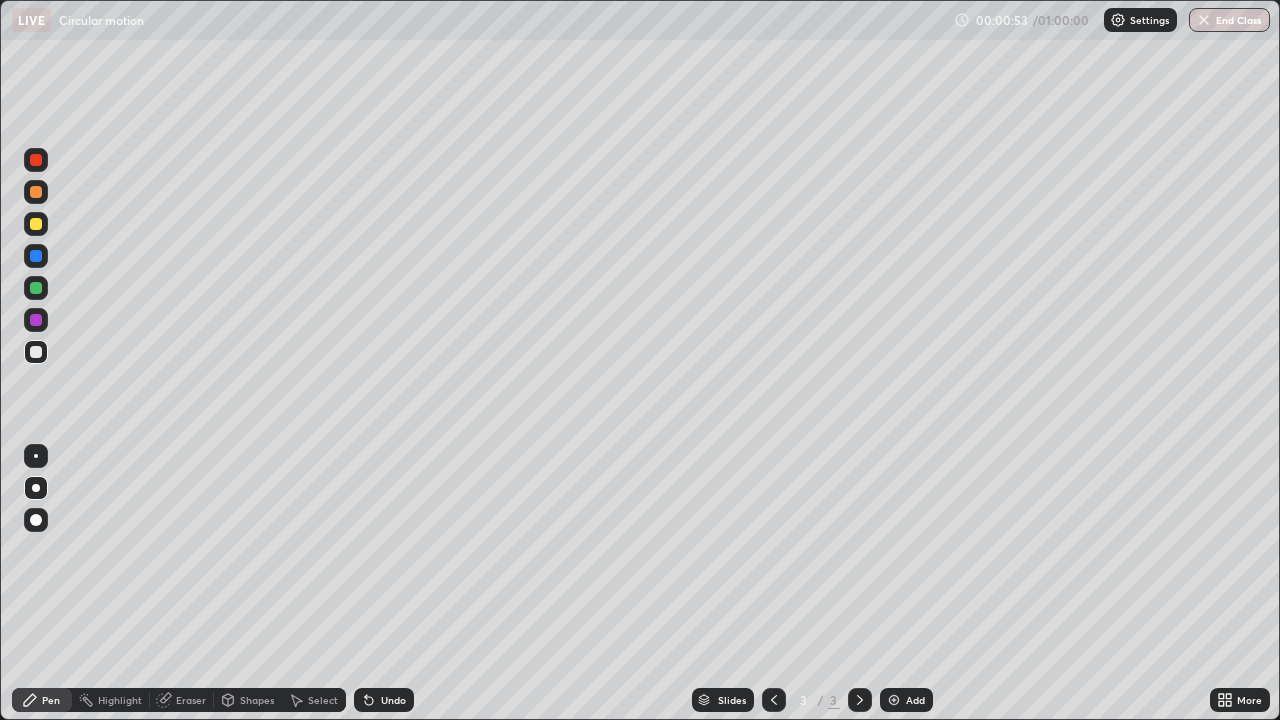 click on "Pen" at bounding box center (51, 700) 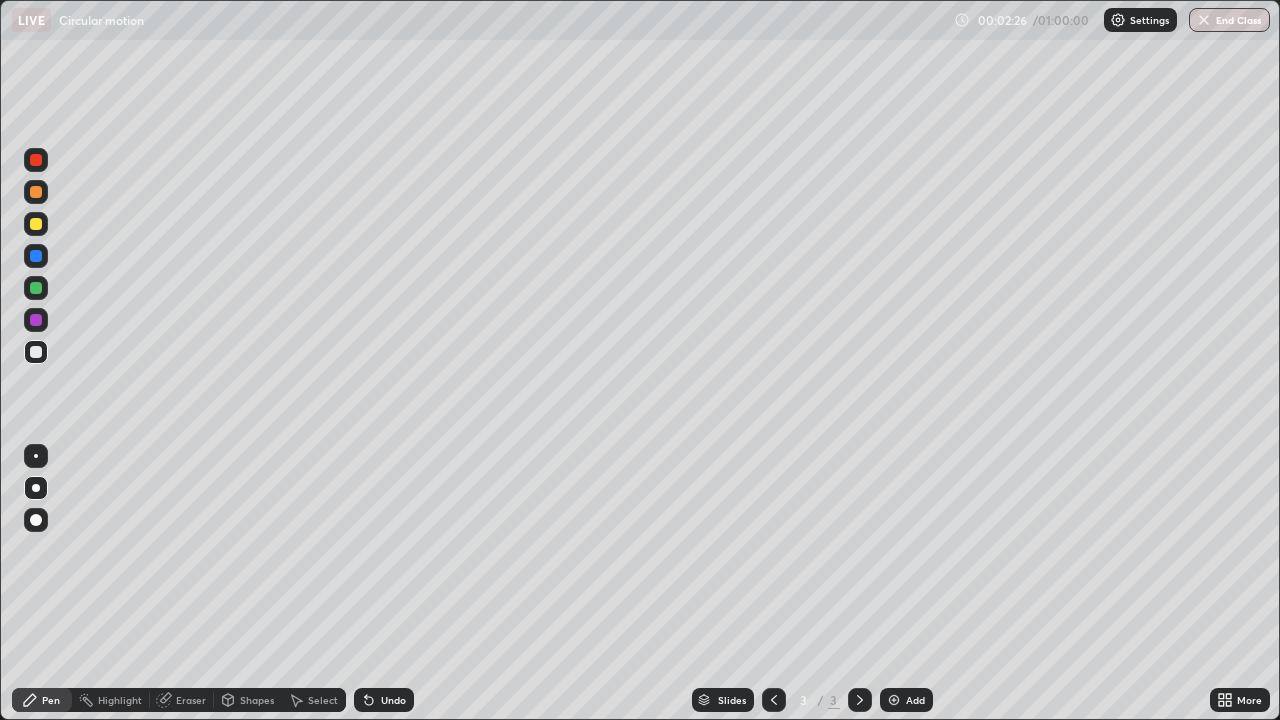 click at bounding box center [36, 488] 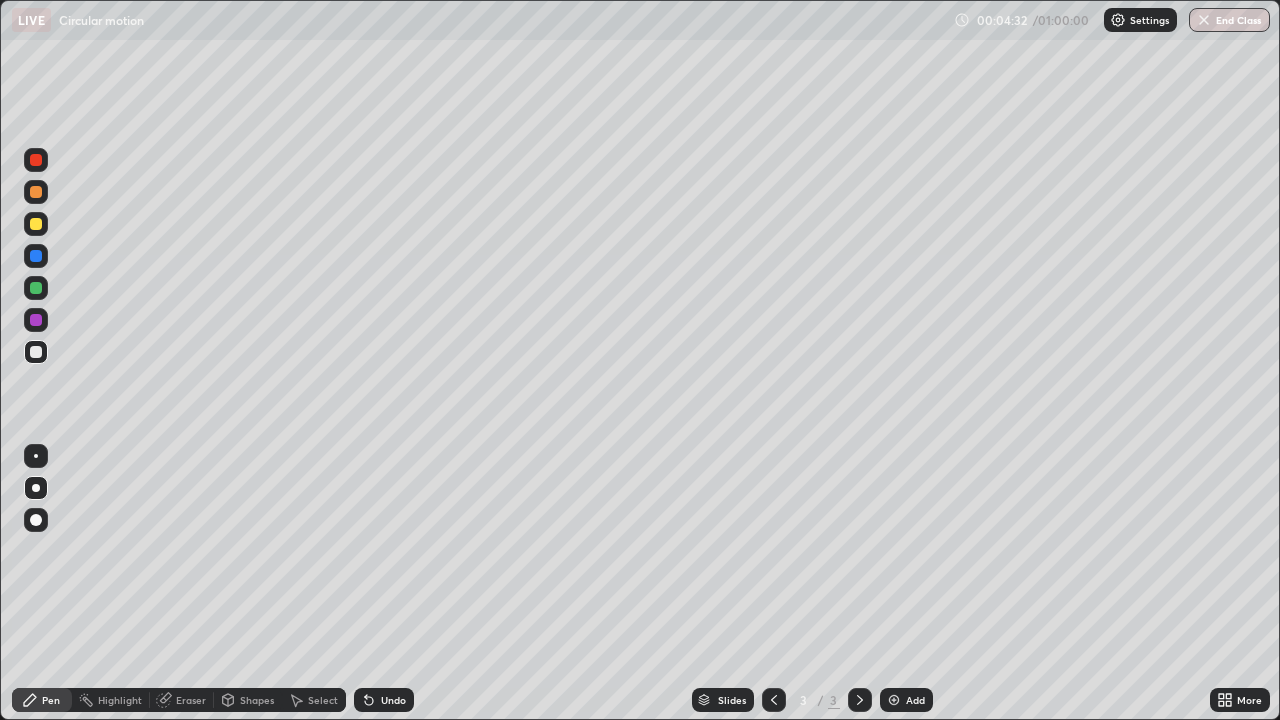 click at bounding box center [894, 700] 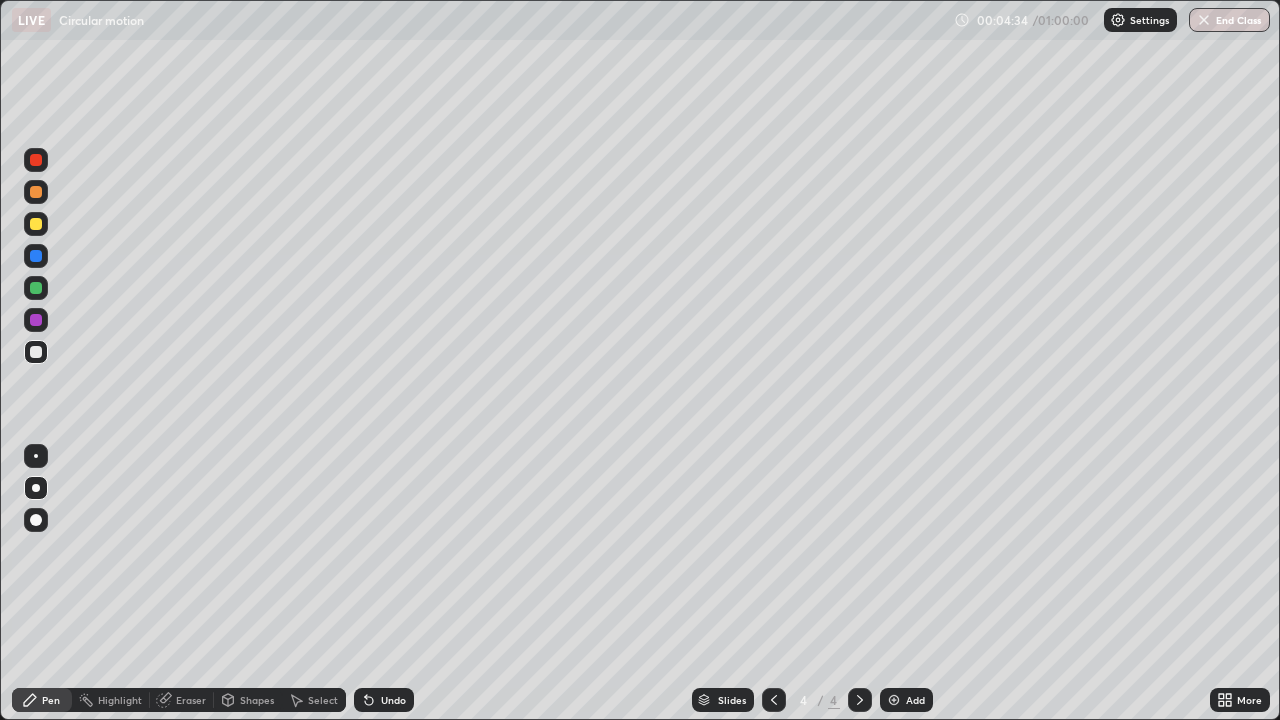 click at bounding box center [36, 352] 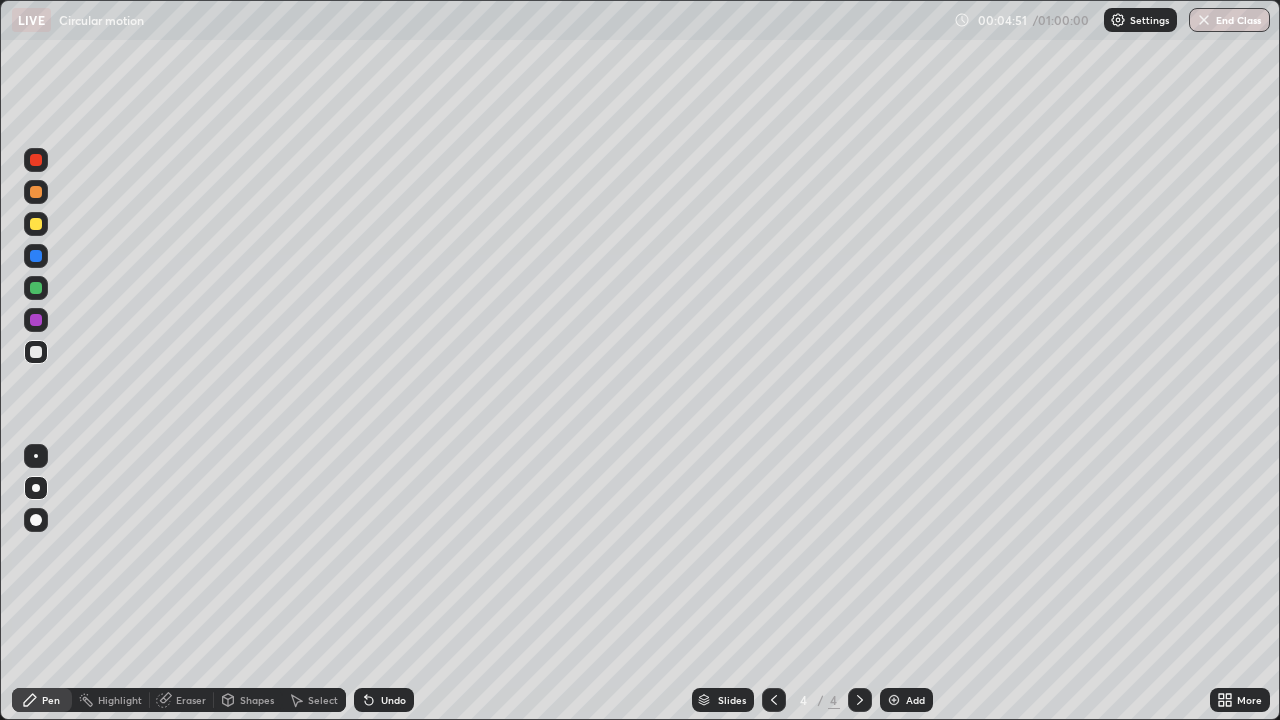 click 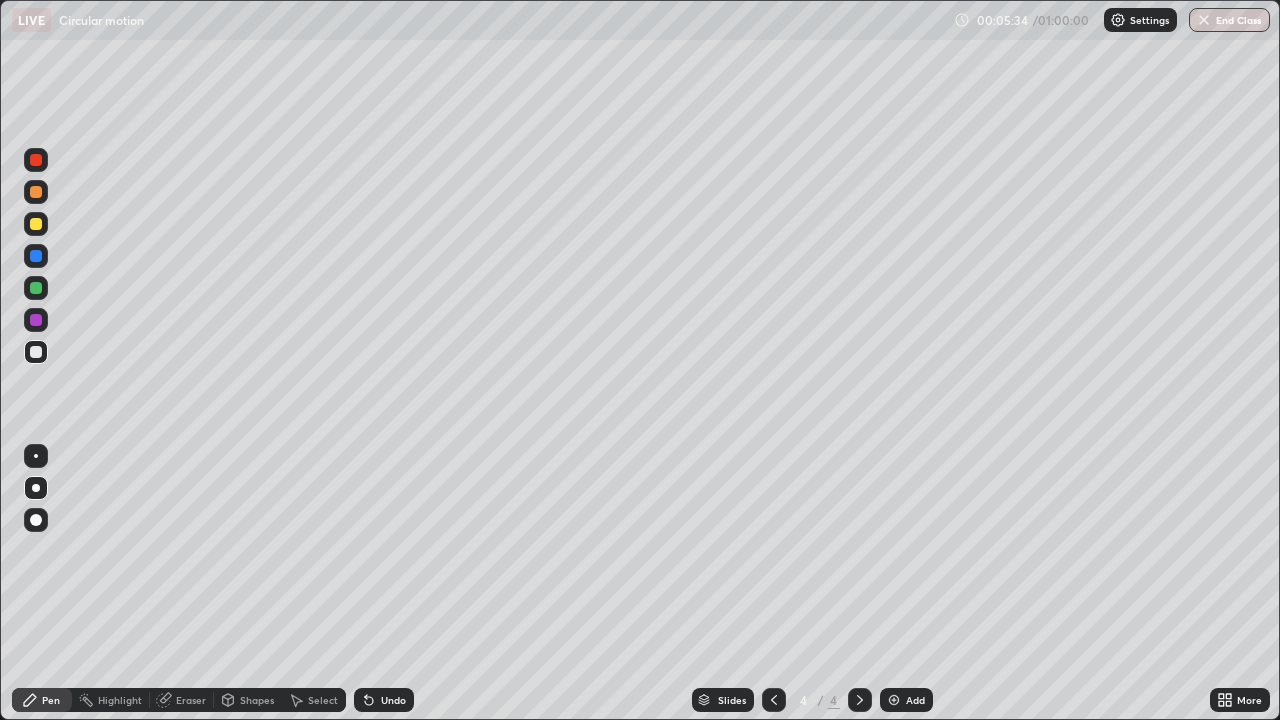 click on "Undo" at bounding box center (393, 700) 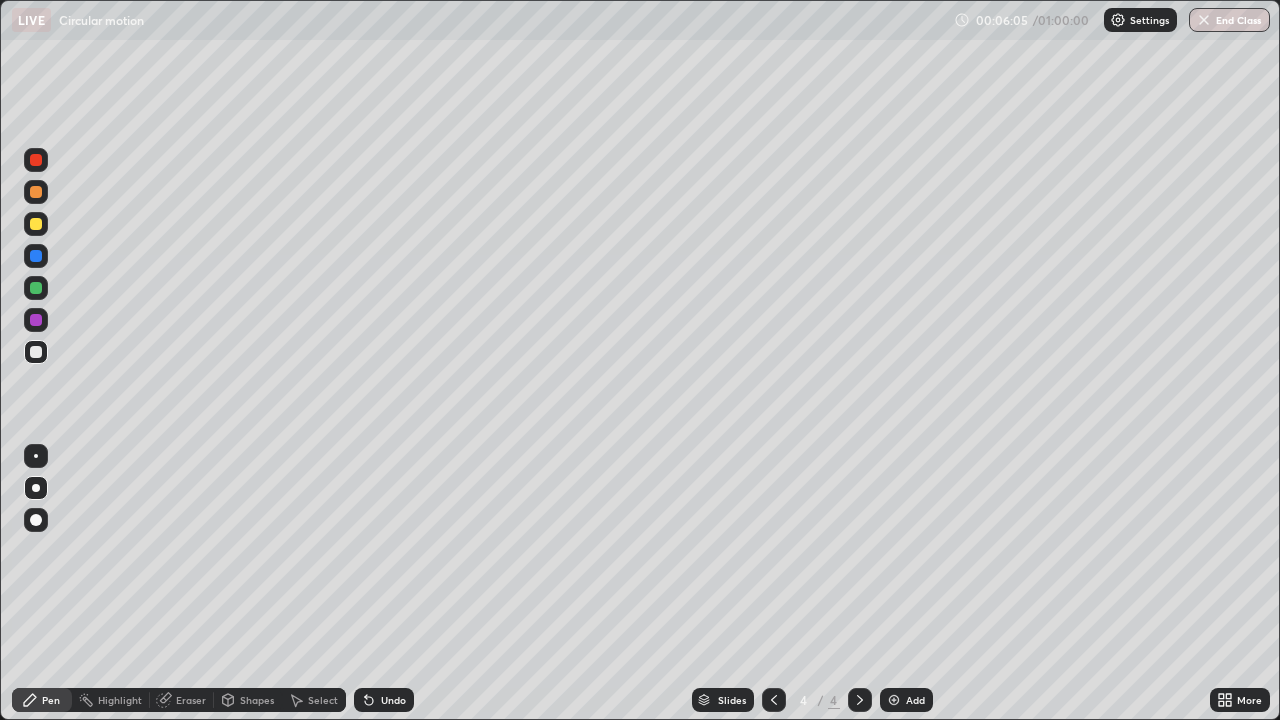 click at bounding box center [36, 288] 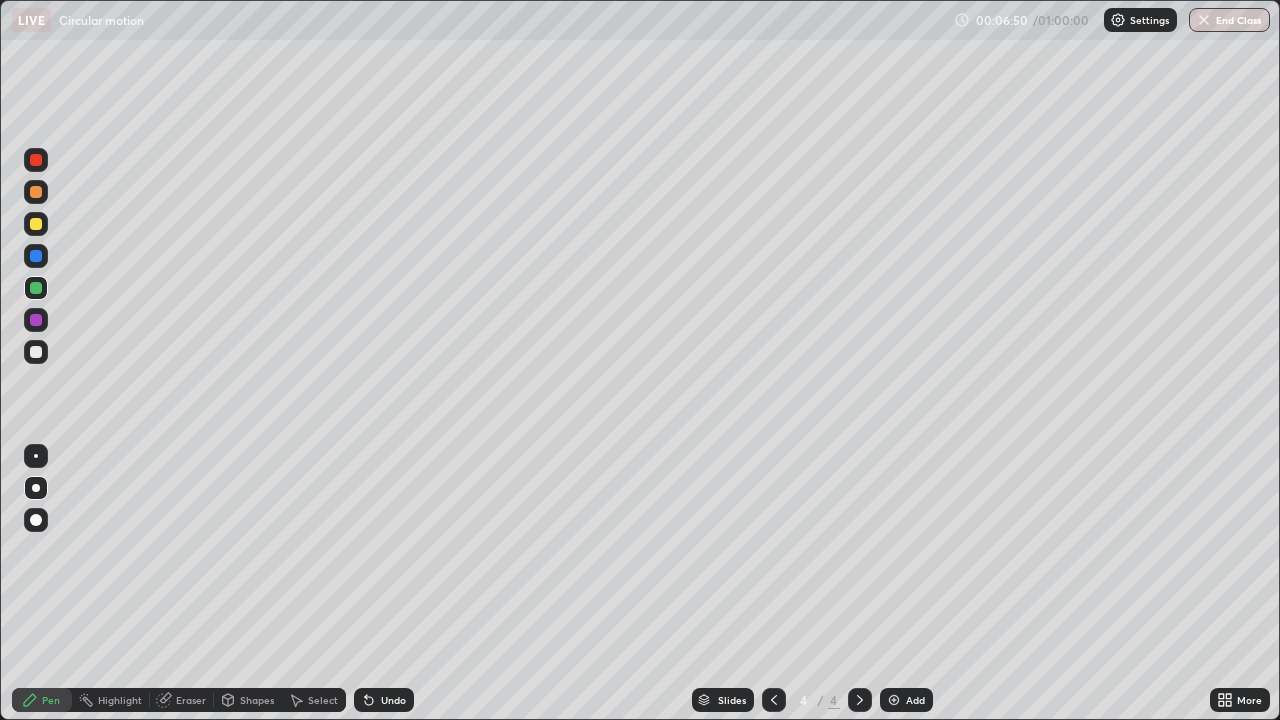 click at bounding box center [894, 700] 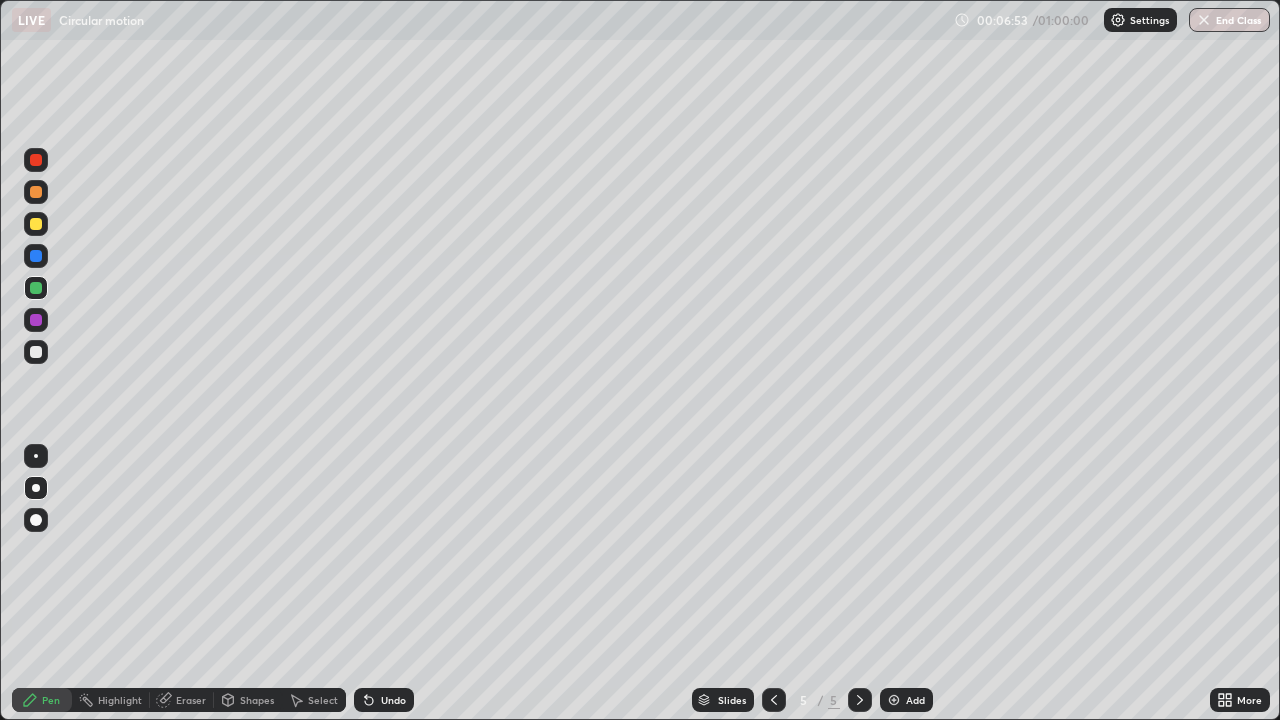 click at bounding box center [36, 352] 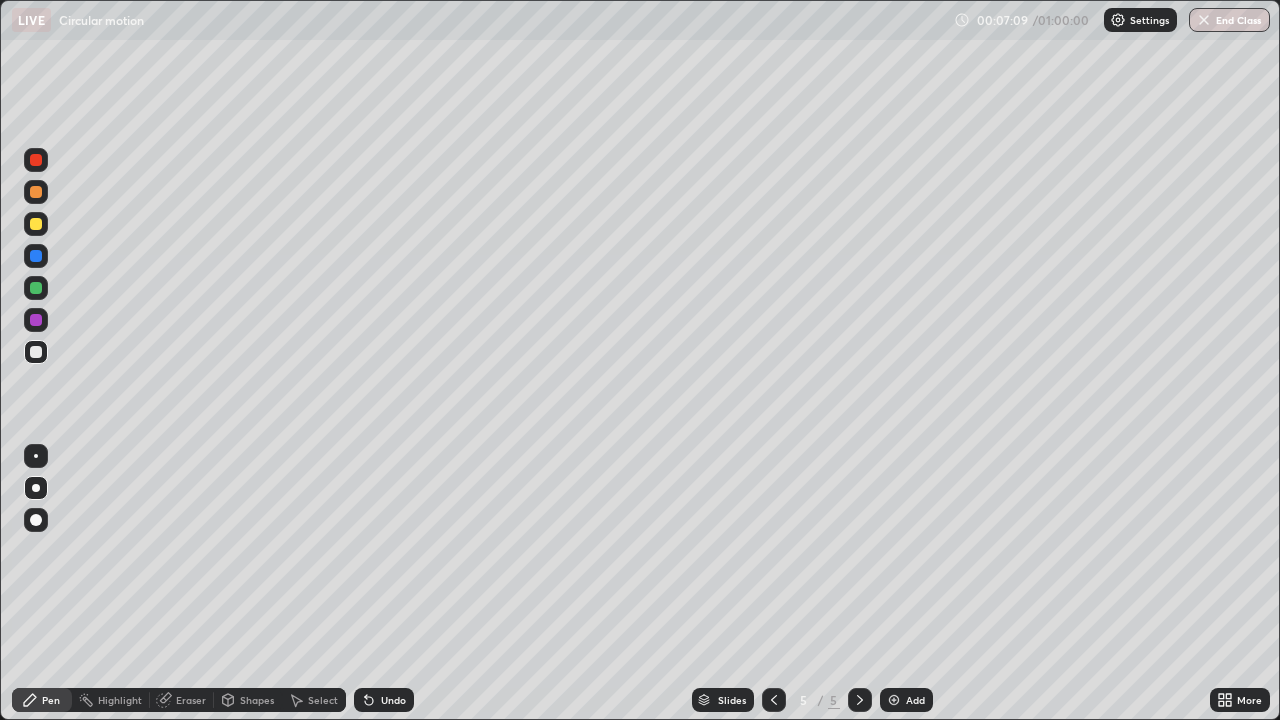 click at bounding box center (36, 224) 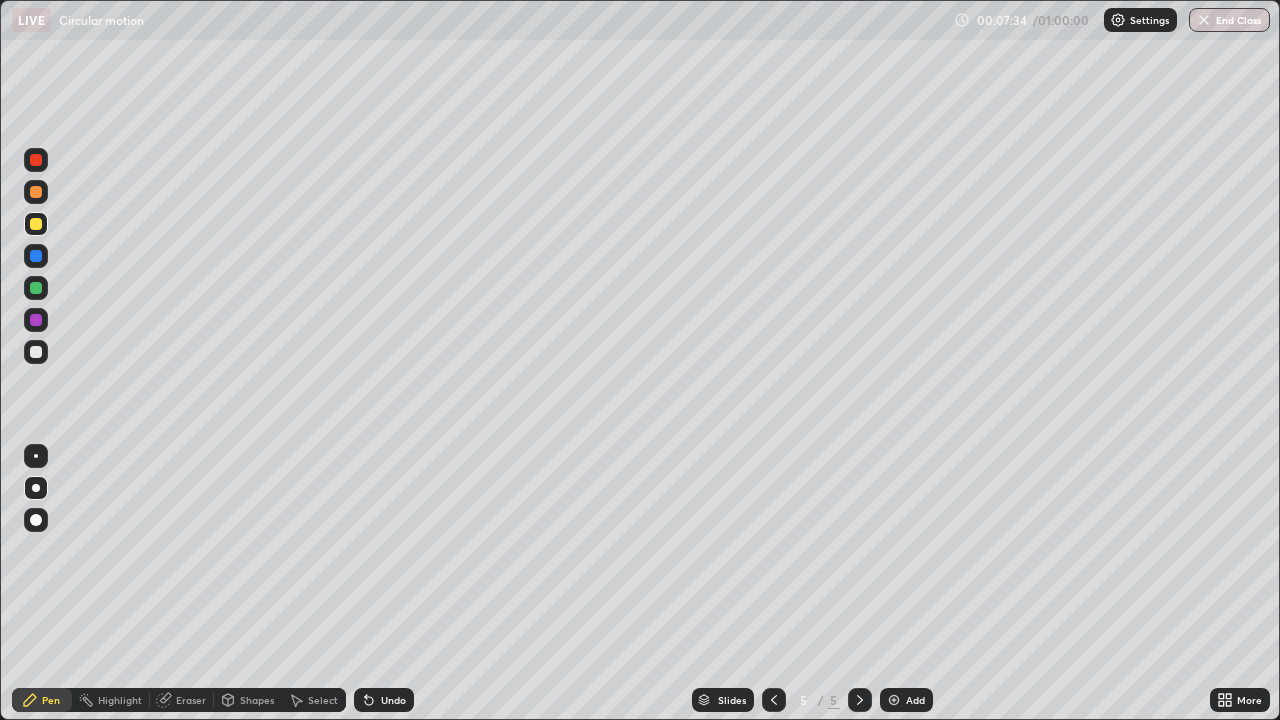 click on "Undo" at bounding box center [384, 700] 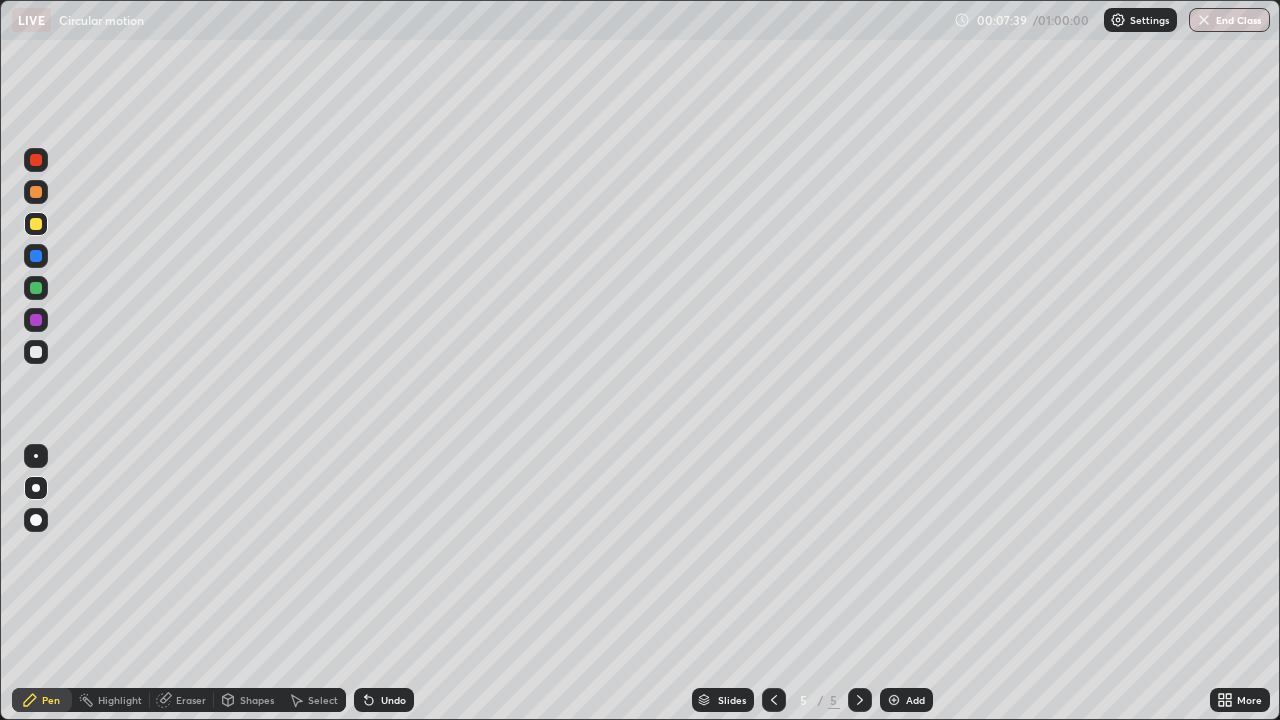 click on "Undo" at bounding box center [393, 700] 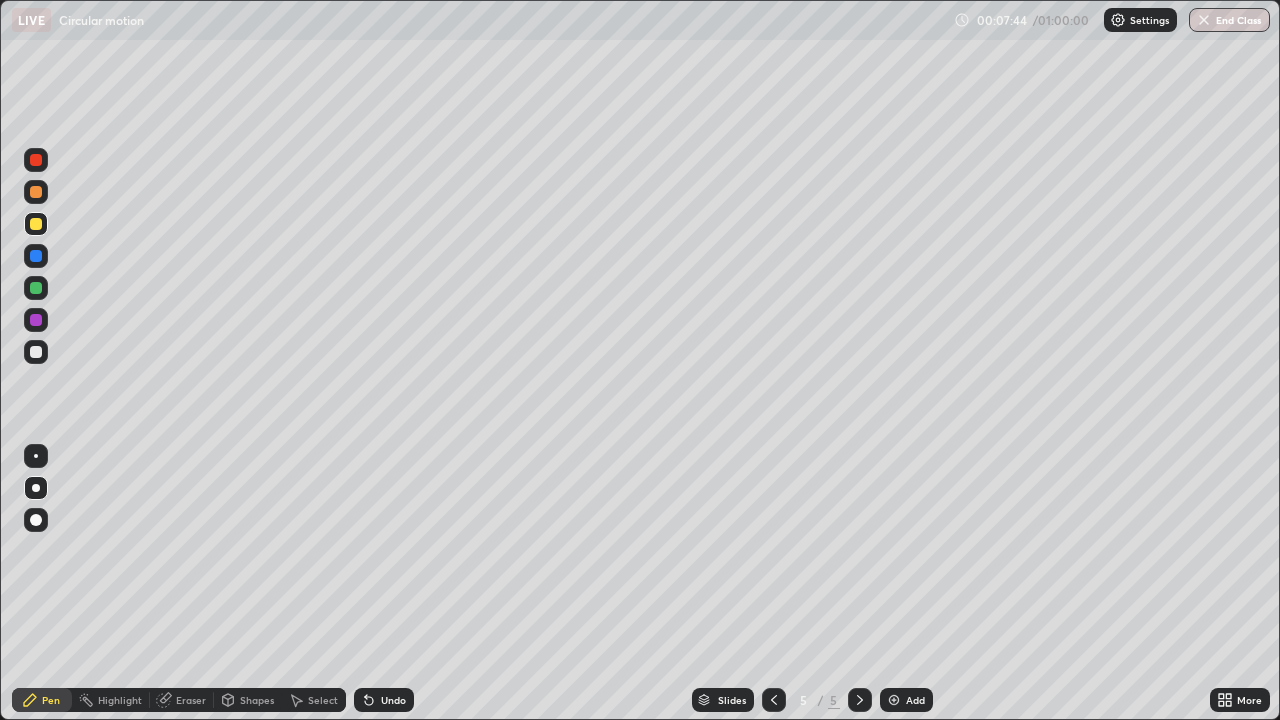 click 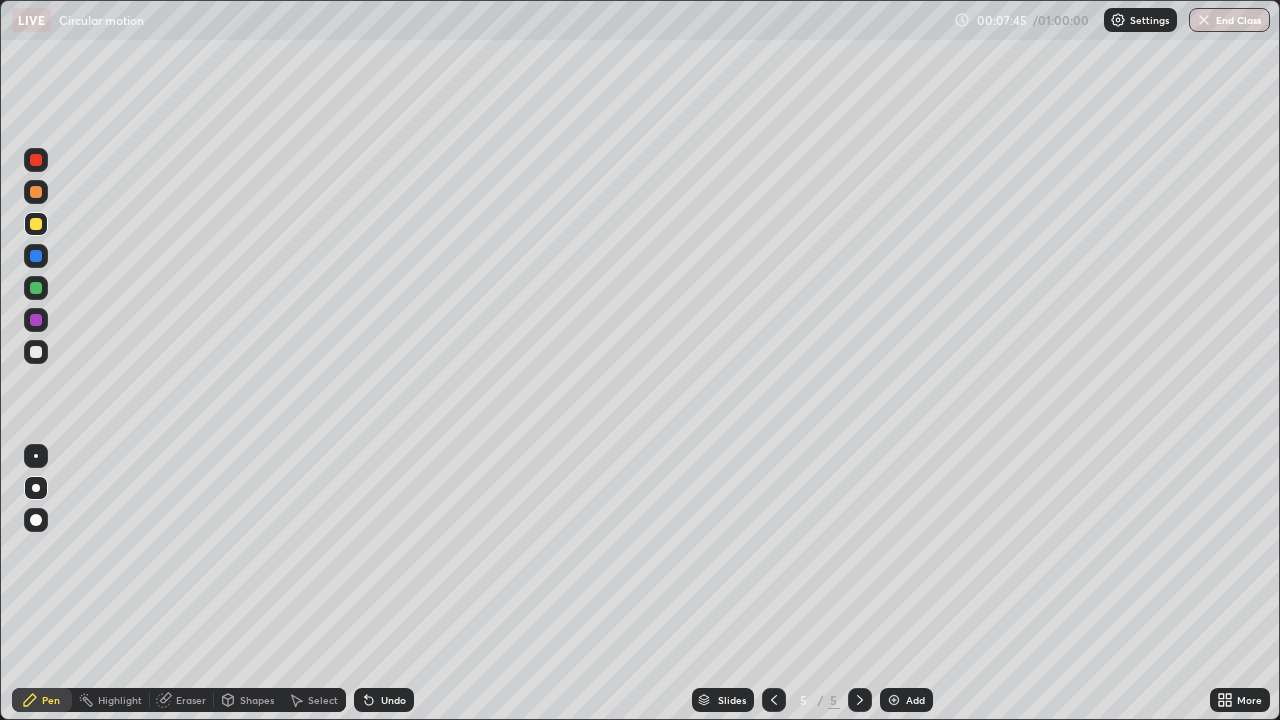 click on "Undo" at bounding box center (393, 700) 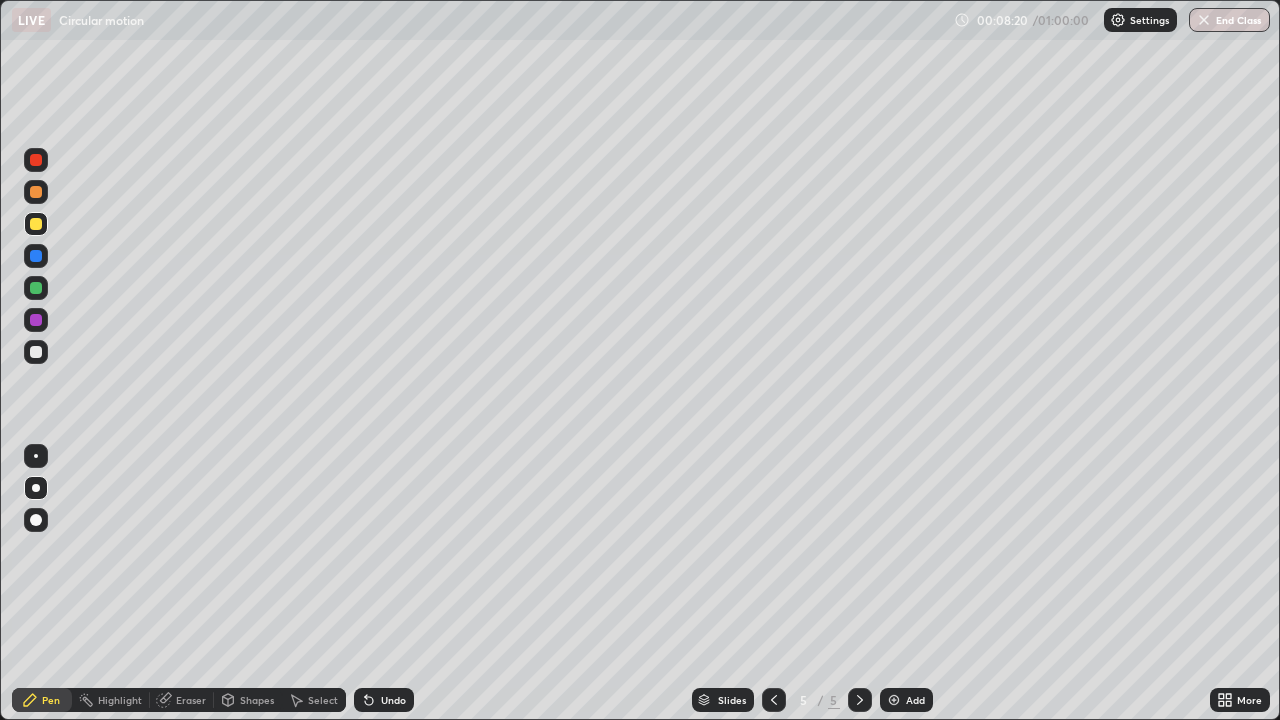 click on "Undo" at bounding box center [393, 700] 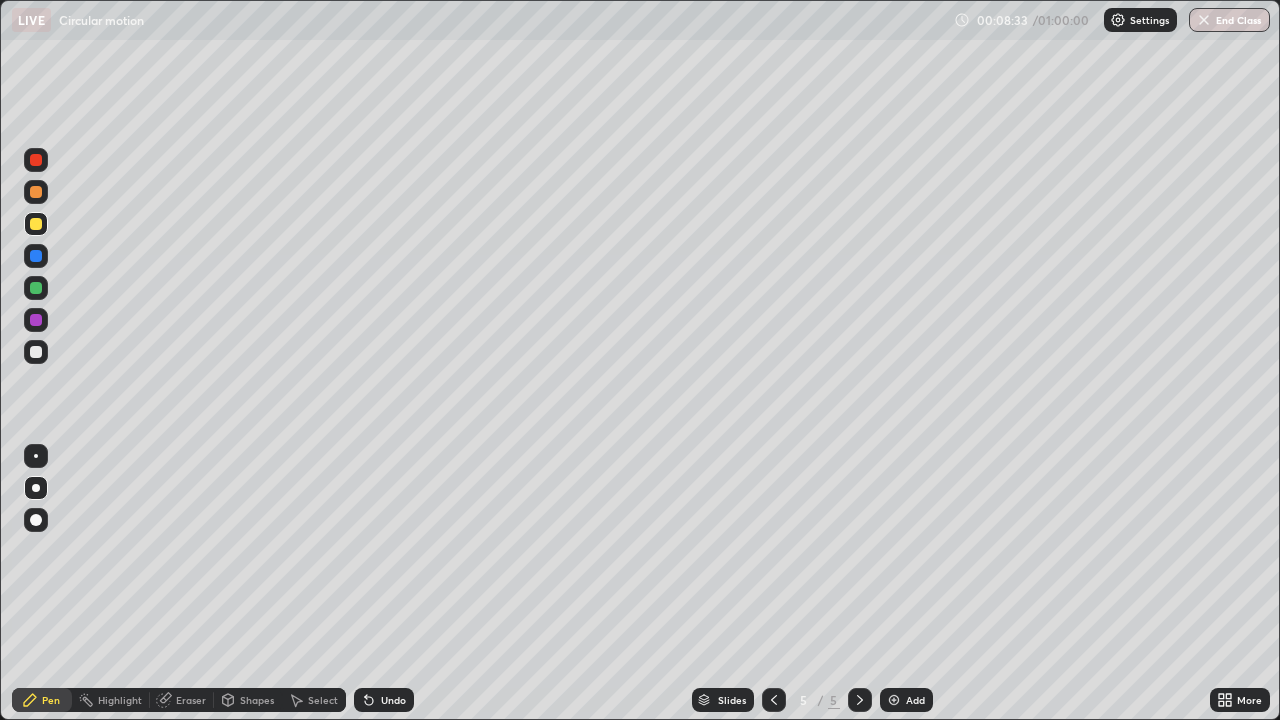 click on "Undo" at bounding box center [393, 700] 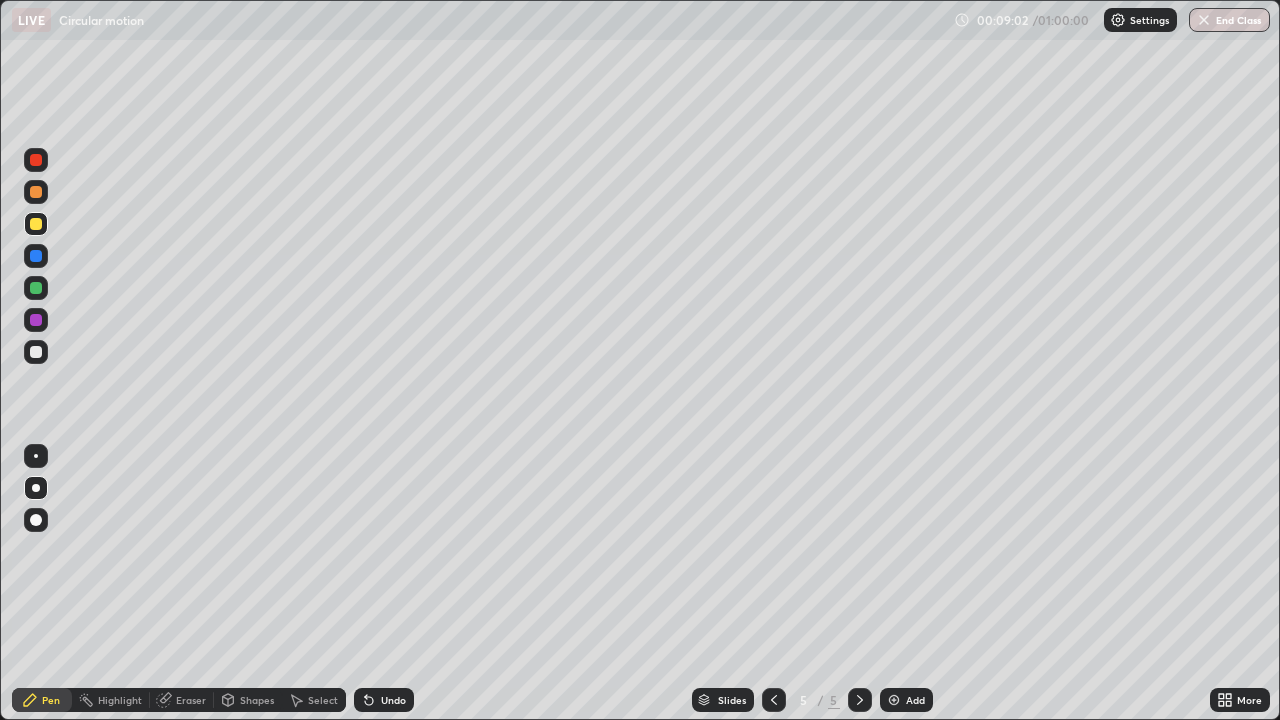 click at bounding box center (36, 288) 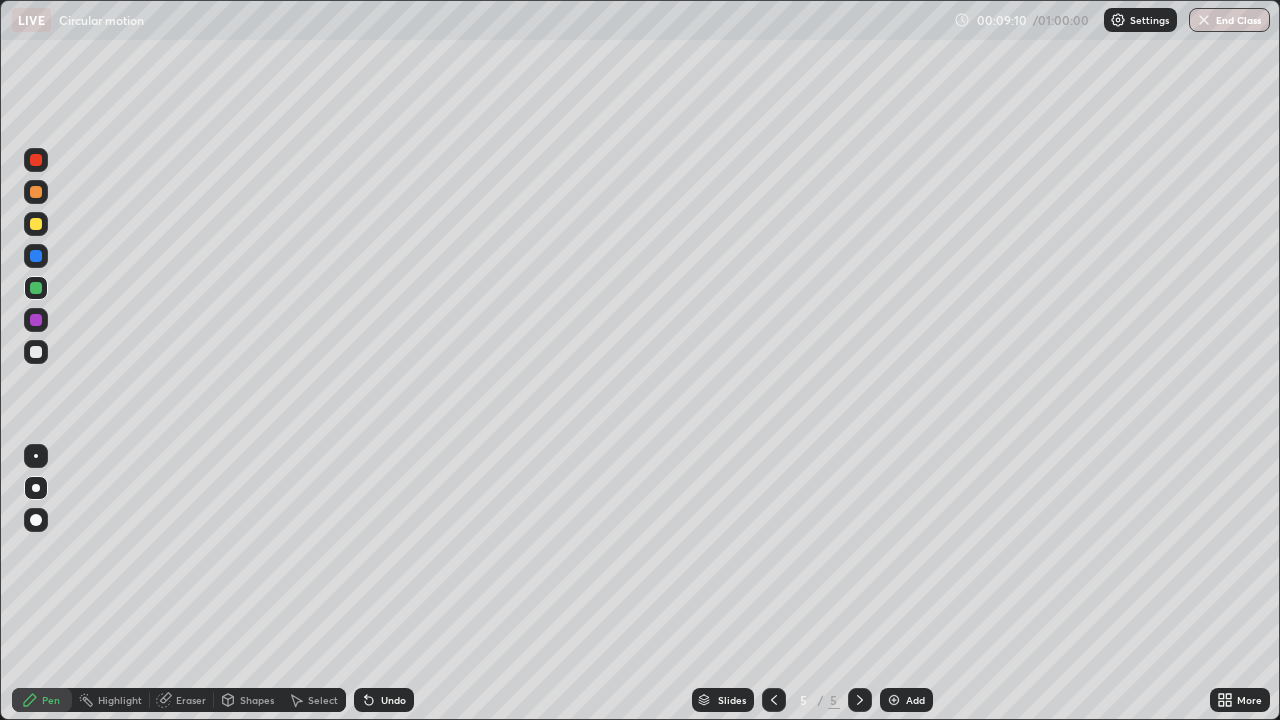 click on "Undo" at bounding box center (393, 700) 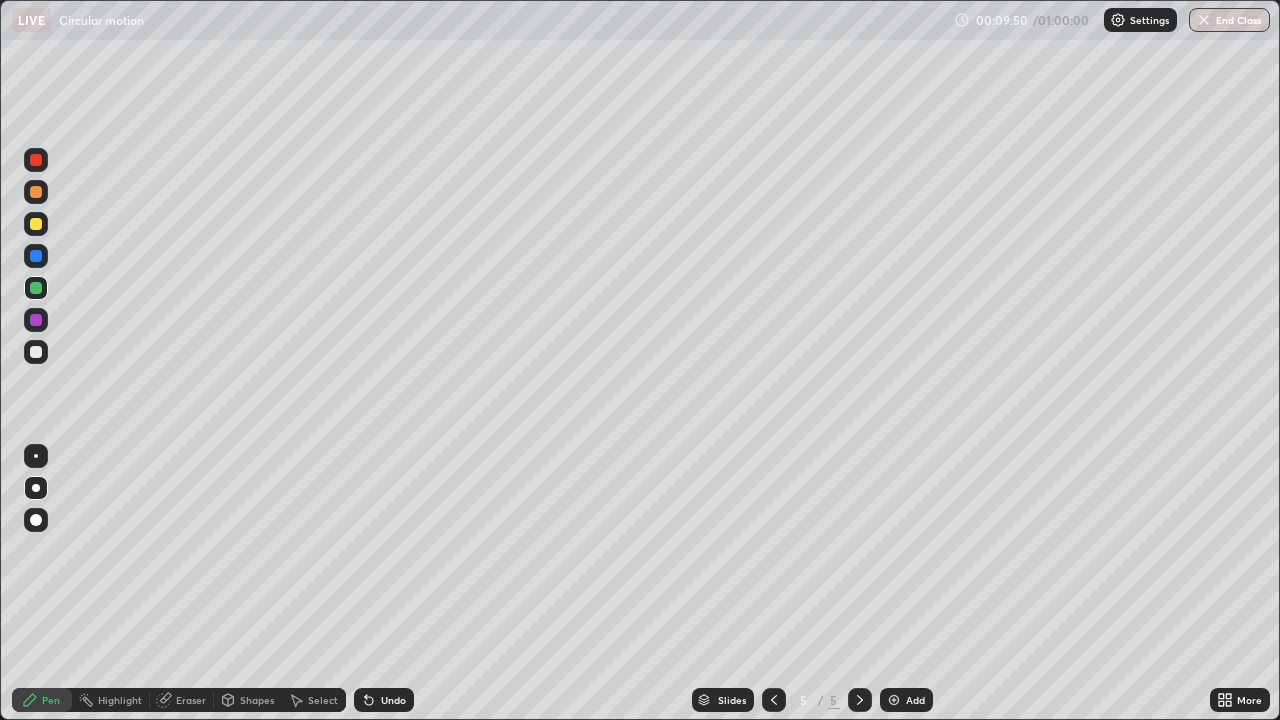 click at bounding box center [36, 352] 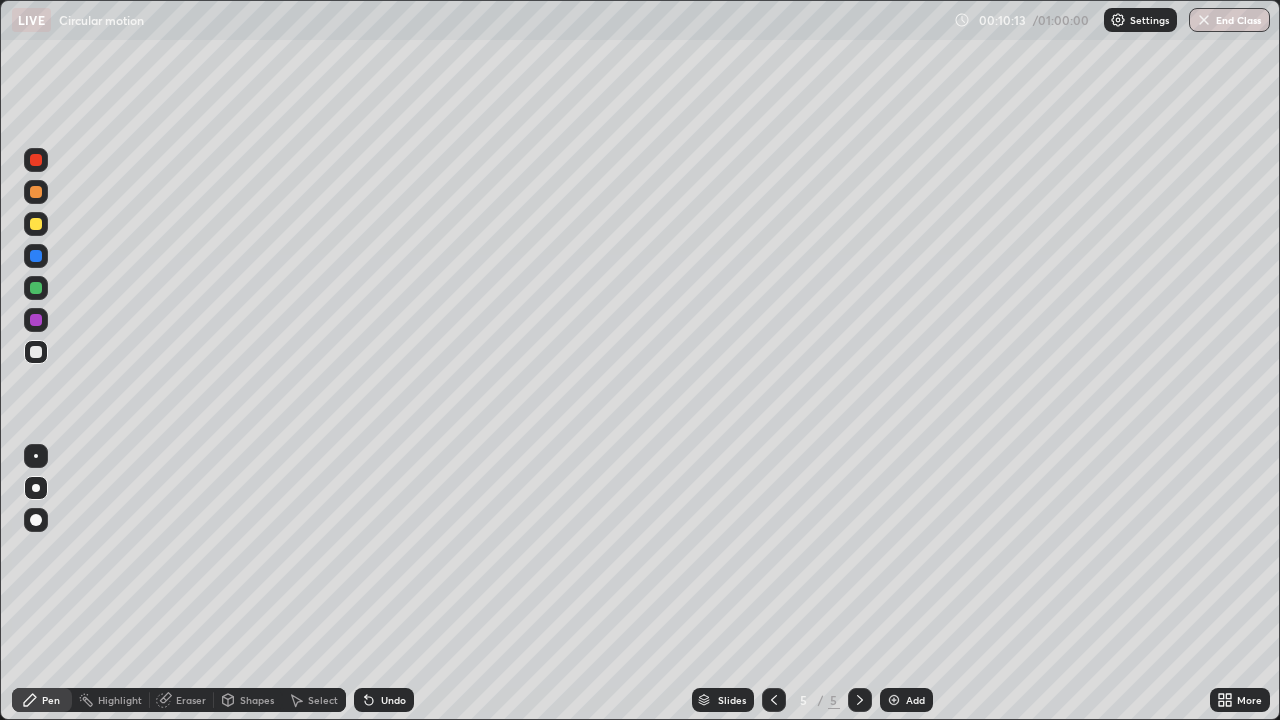 click on "Undo" at bounding box center [393, 700] 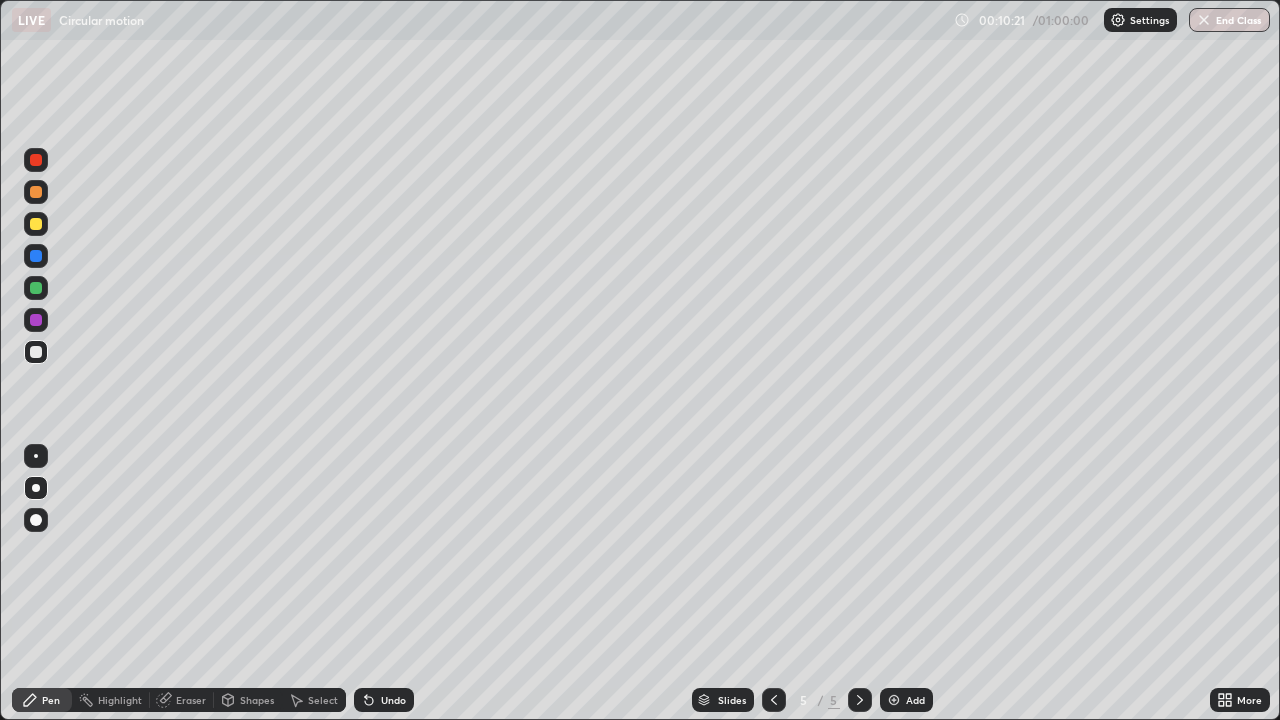 click at bounding box center [36, 224] 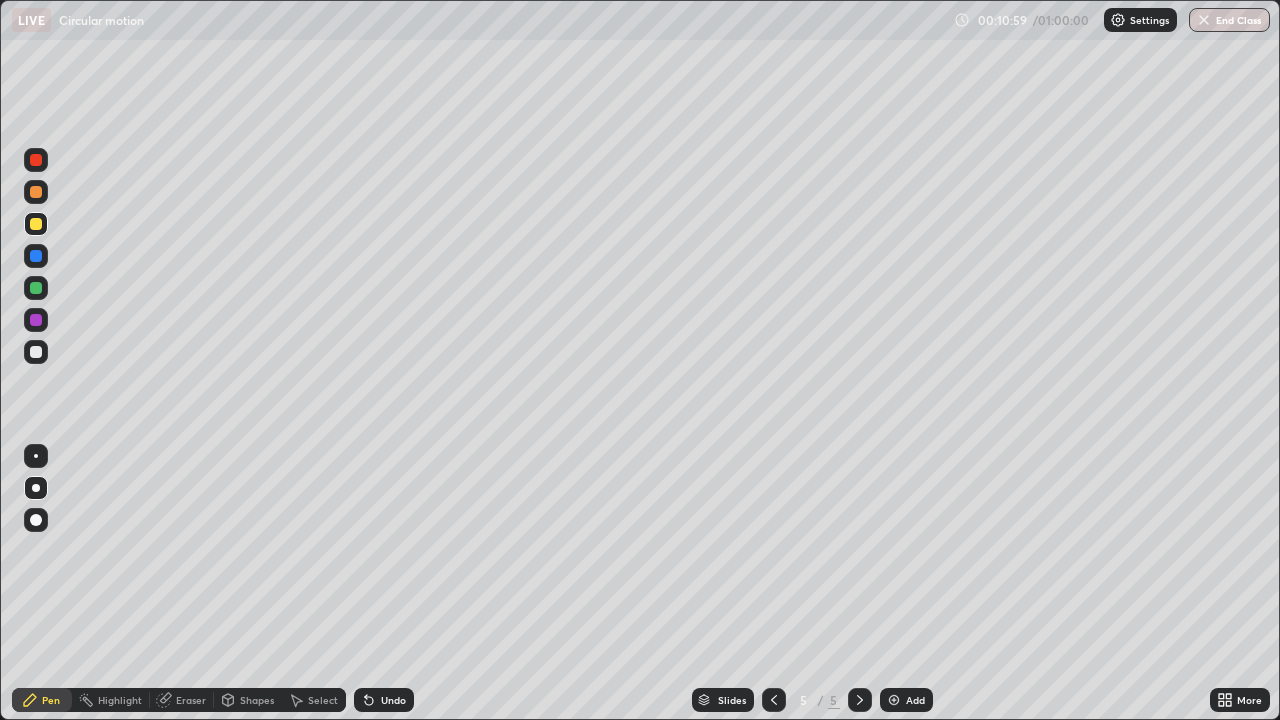 click at bounding box center (36, 288) 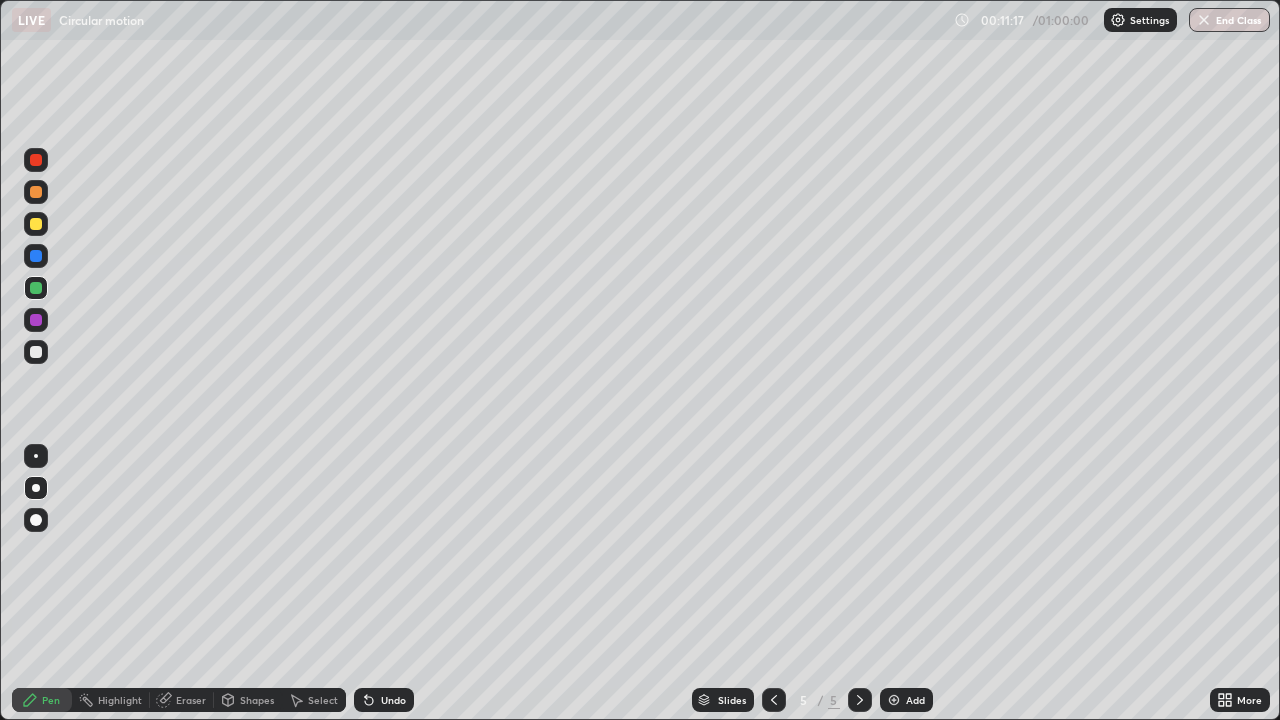 click on "Eraser" at bounding box center (191, 700) 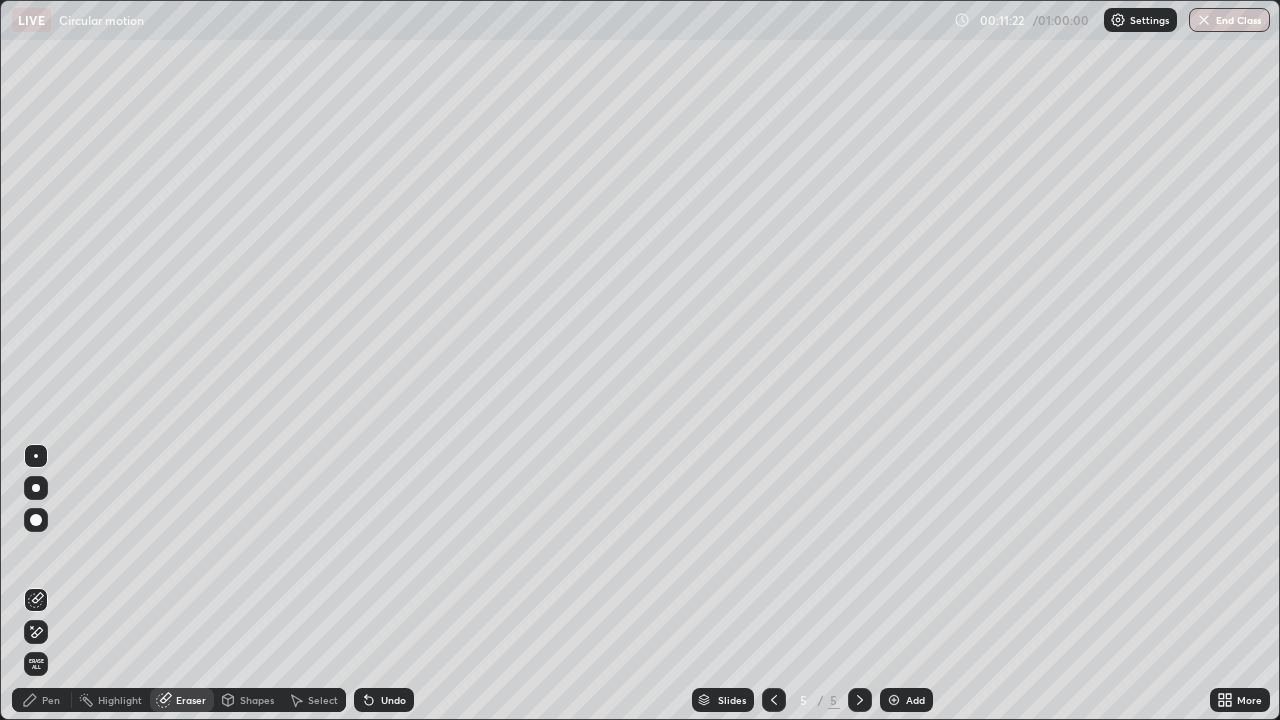 click on "Pen" at bounding box center (51, 700) 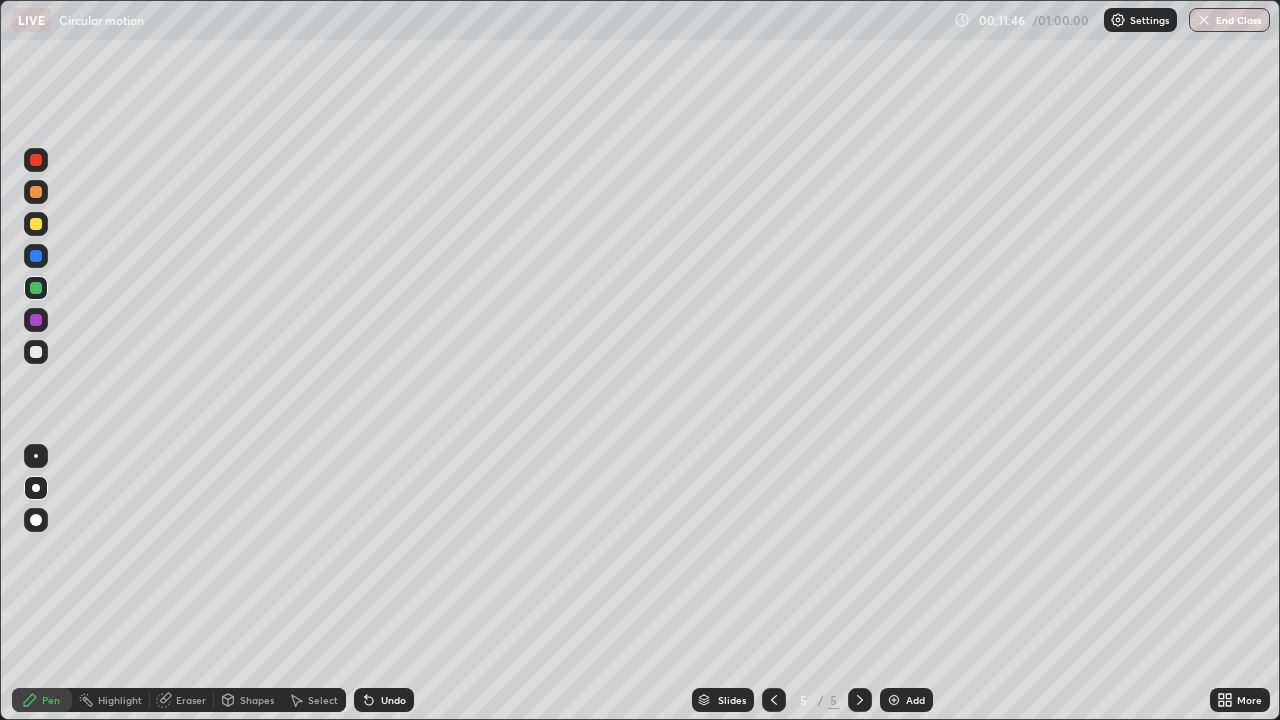 click at bounding box center [36, 352] 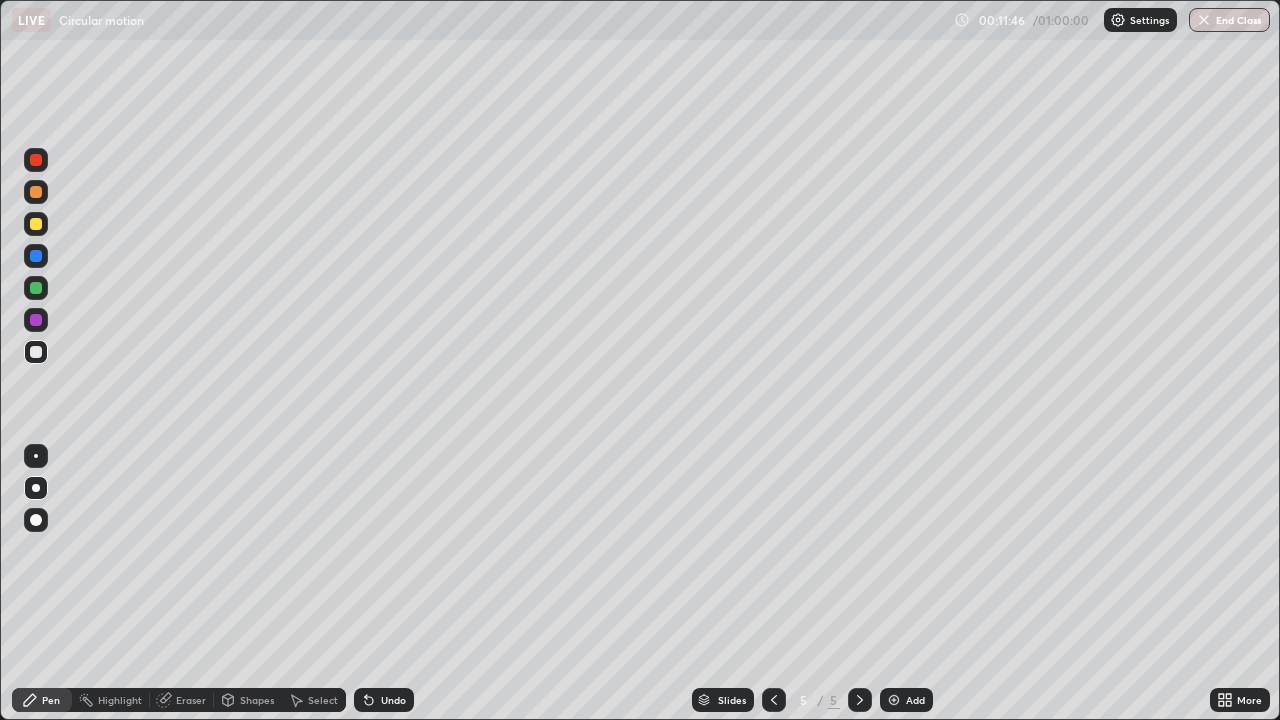 click at bounding box center [36, 320] 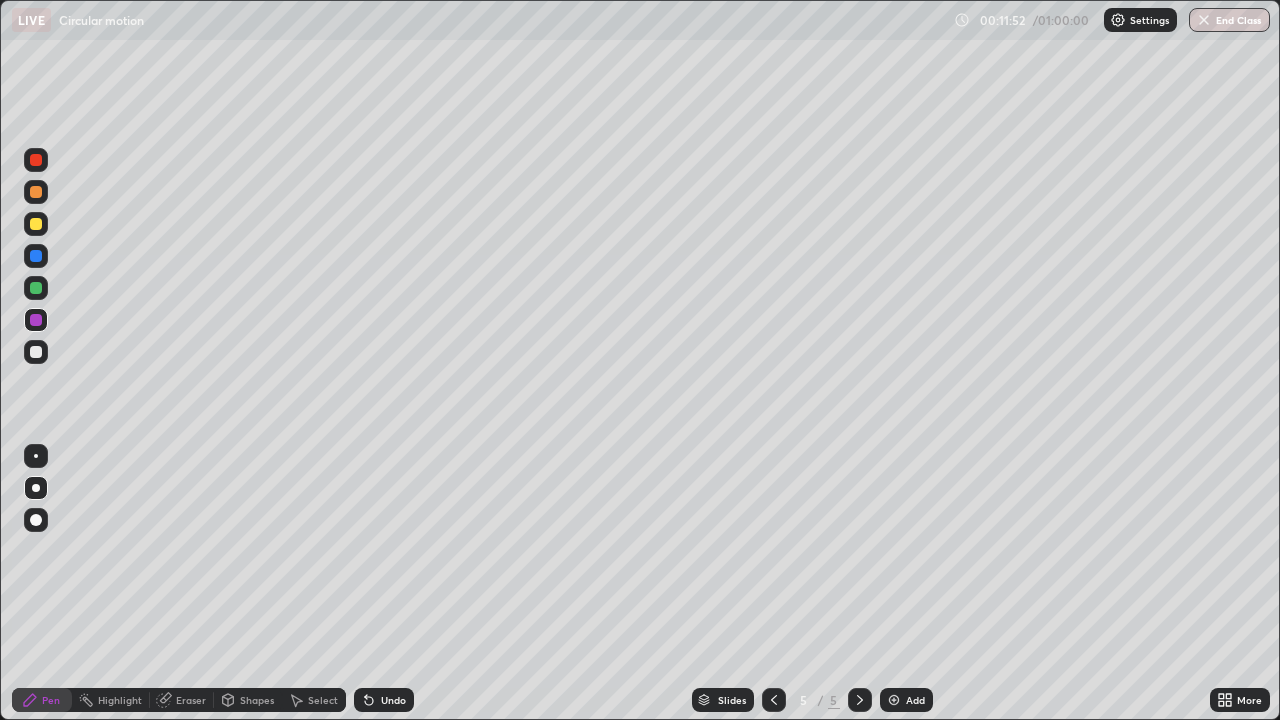 click on "Undo" at bounding box center (393, 700) 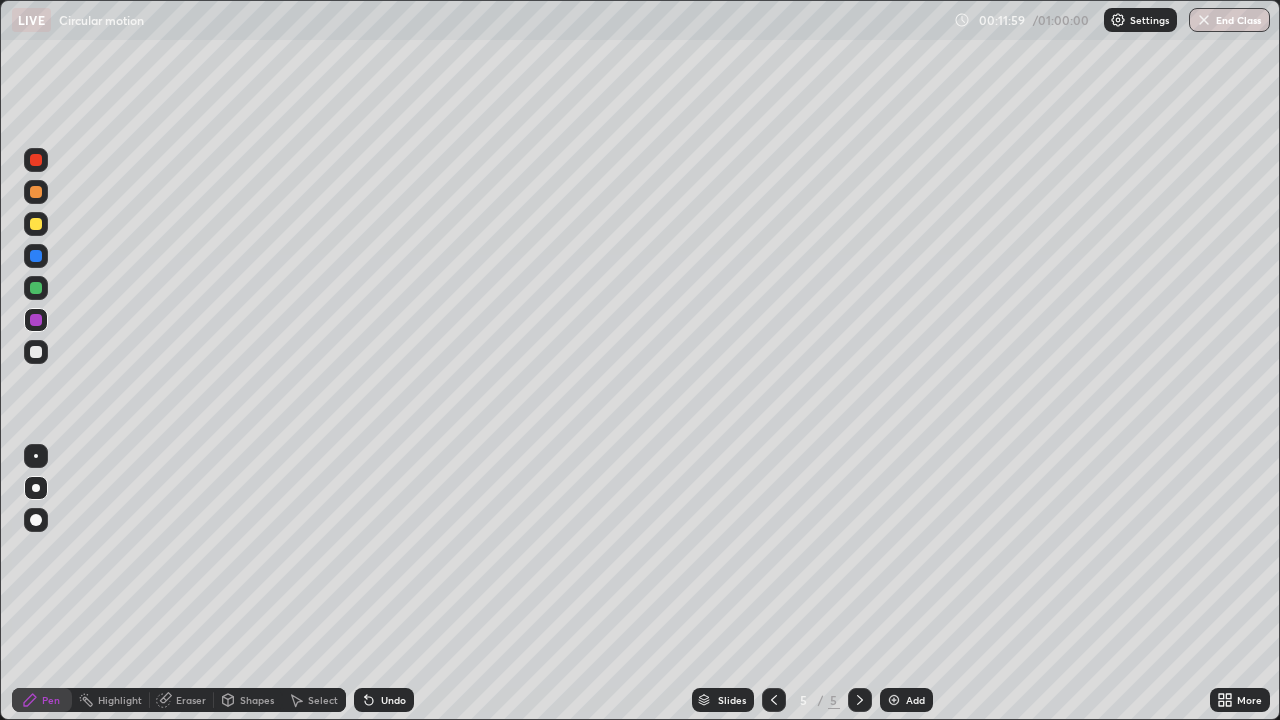 click on "Eraser" at bounding box center [182, 700] 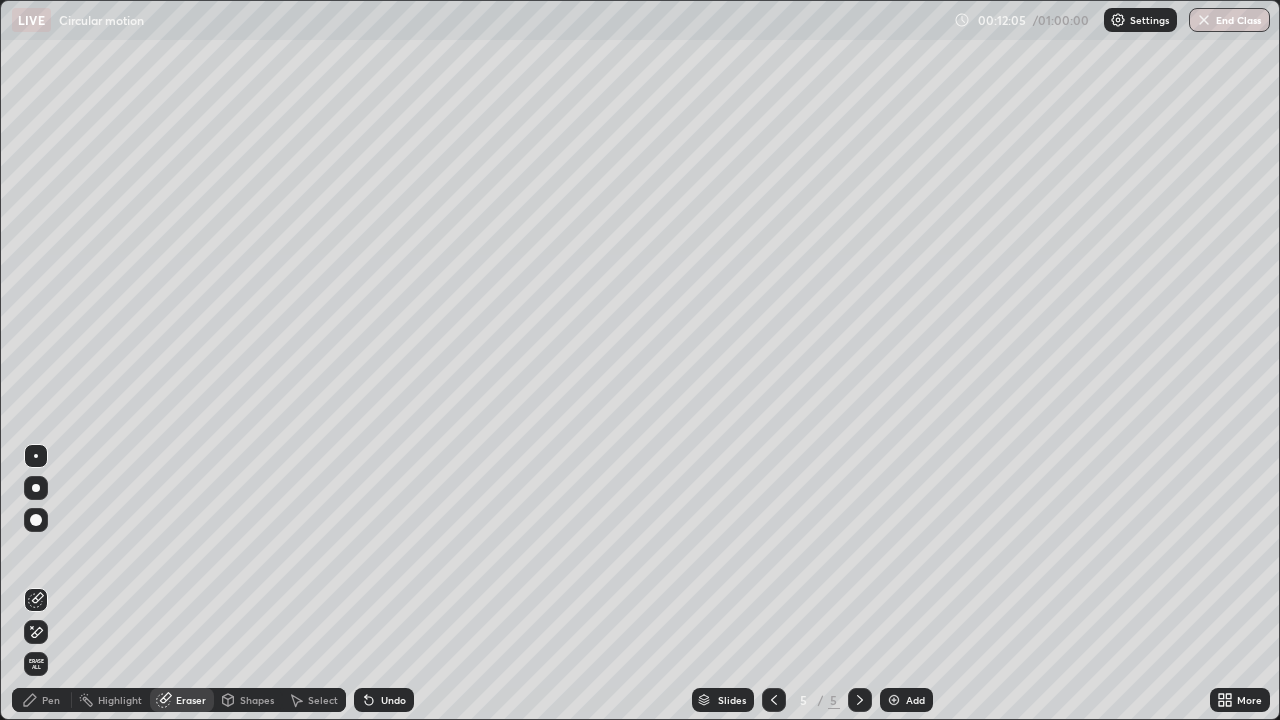 click on "Pen" at bounding box center (51, 700) 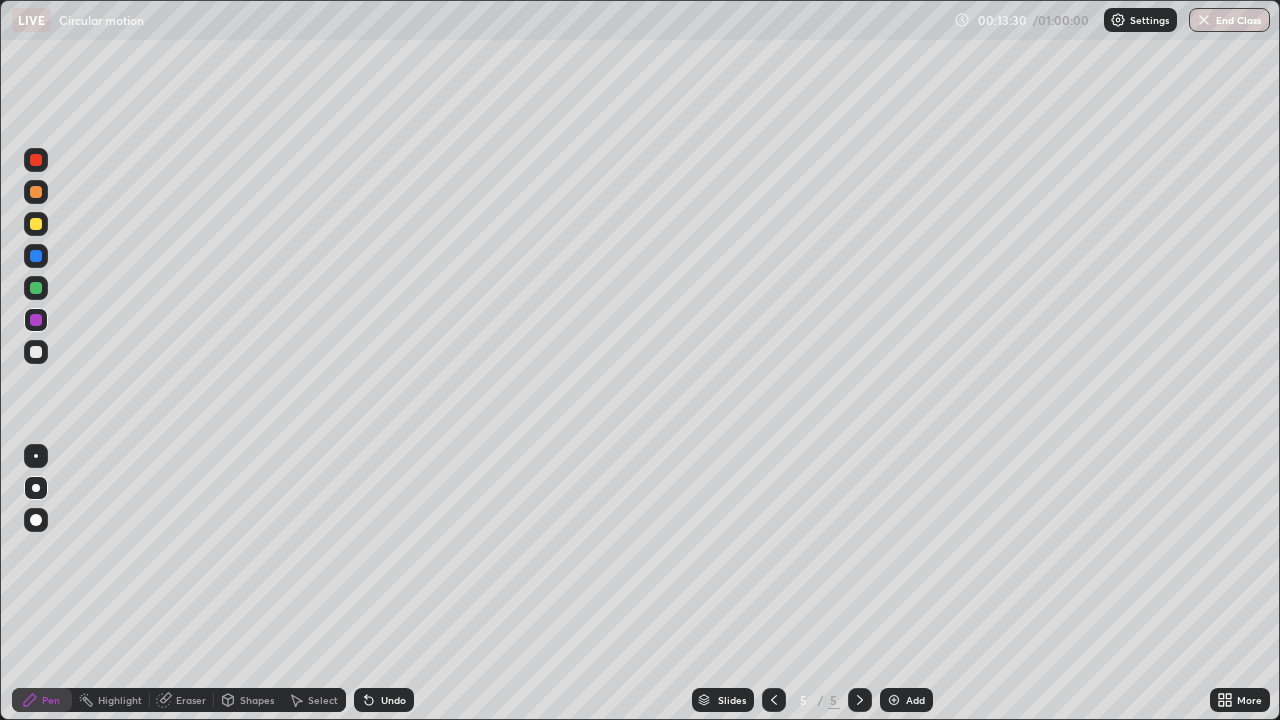 click on "Undo" at bounding box center [393, 700] 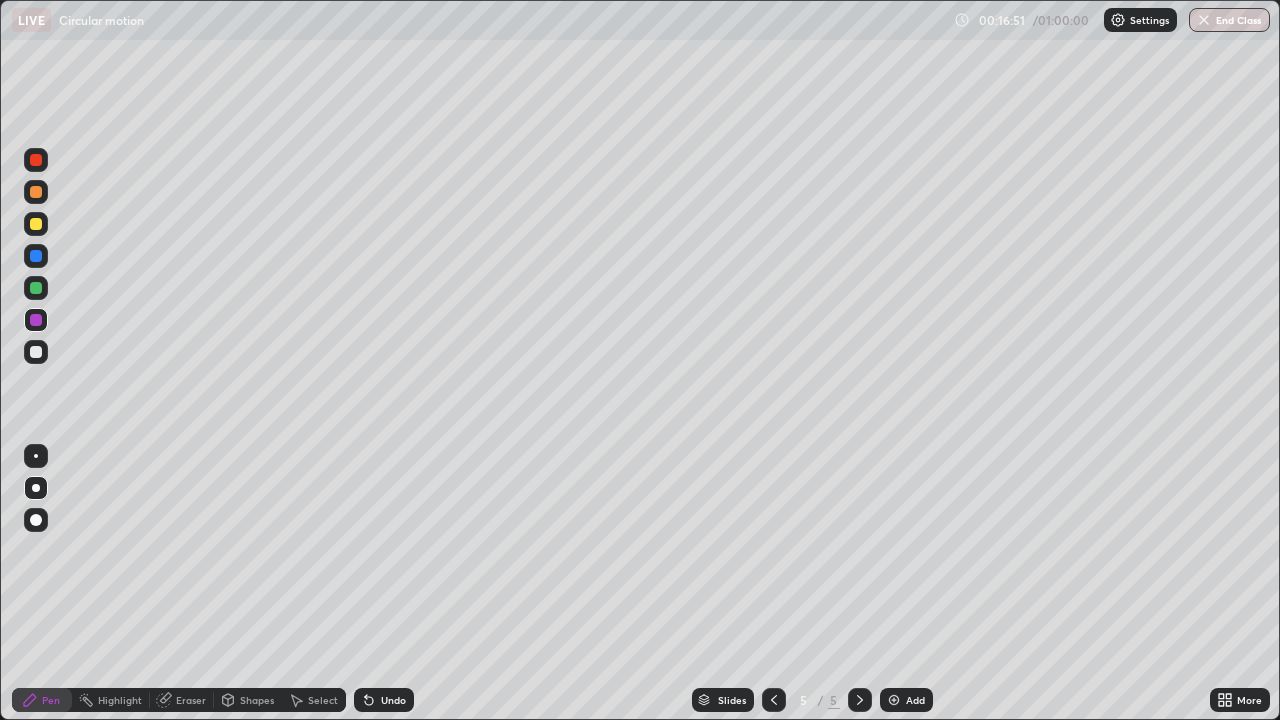 click at bounding box center (894, 700) 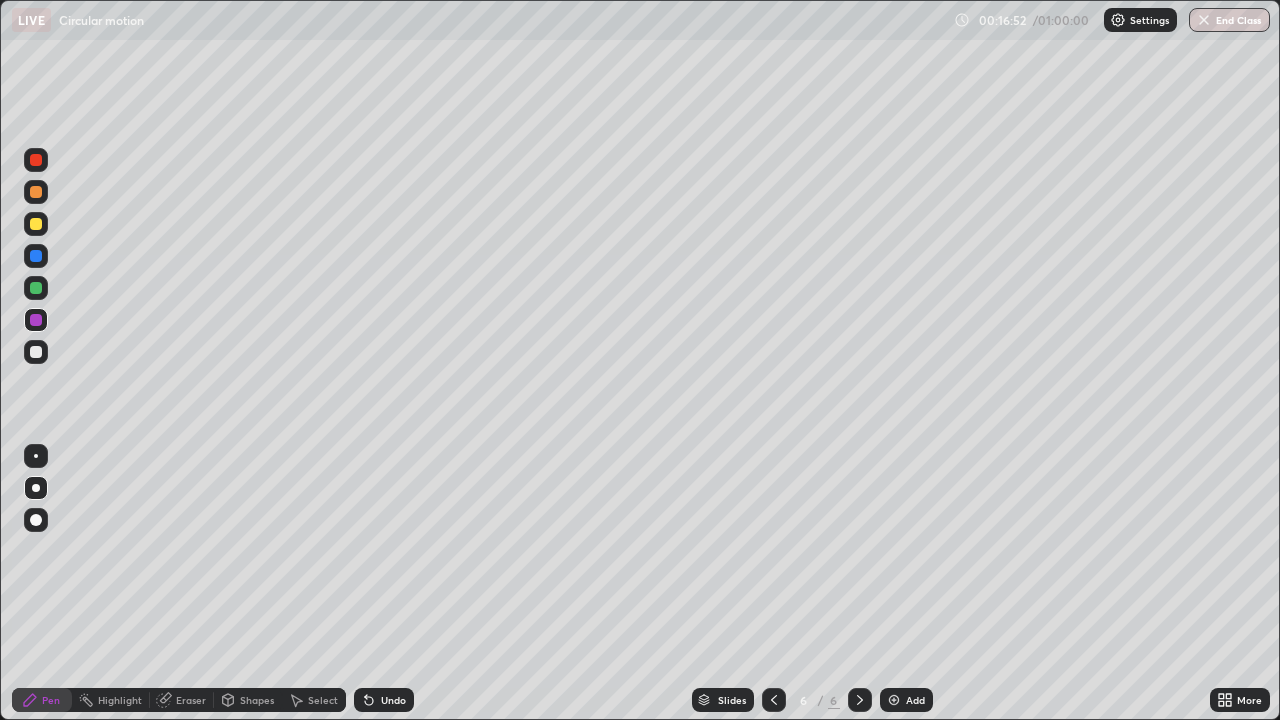 click at bounding box center [36, 352] 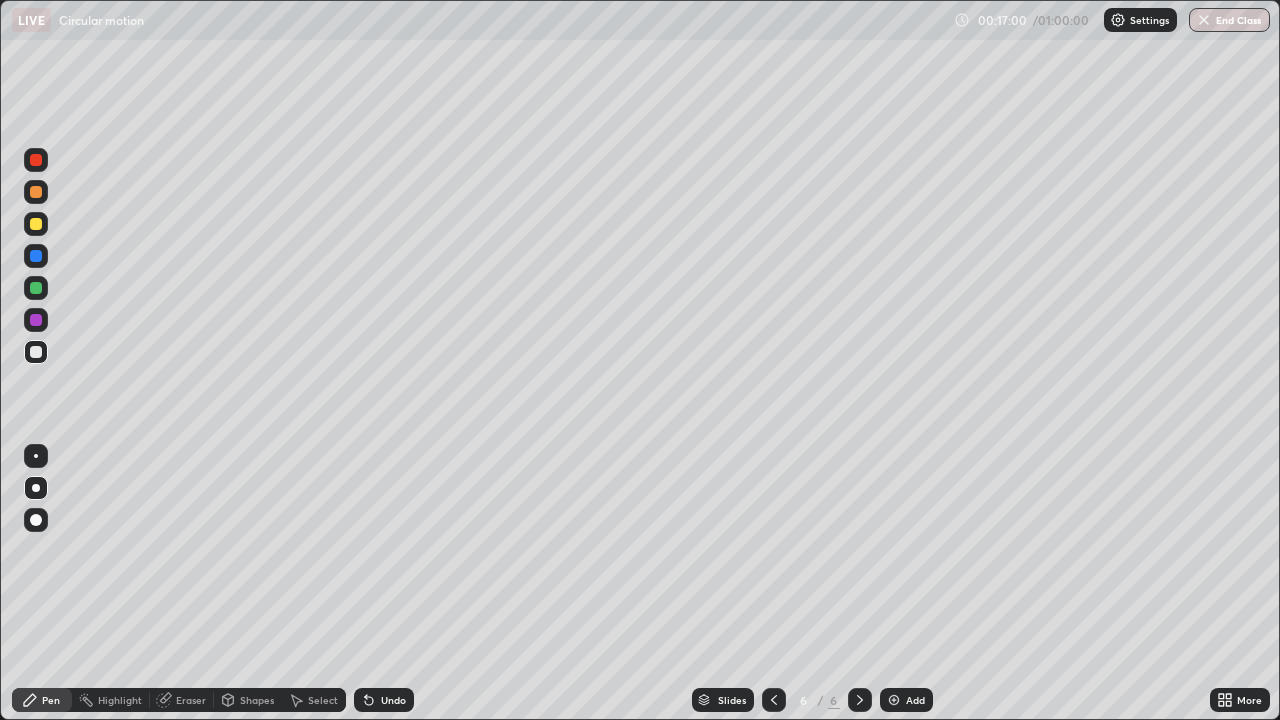 click at bounding box center [36, 320] 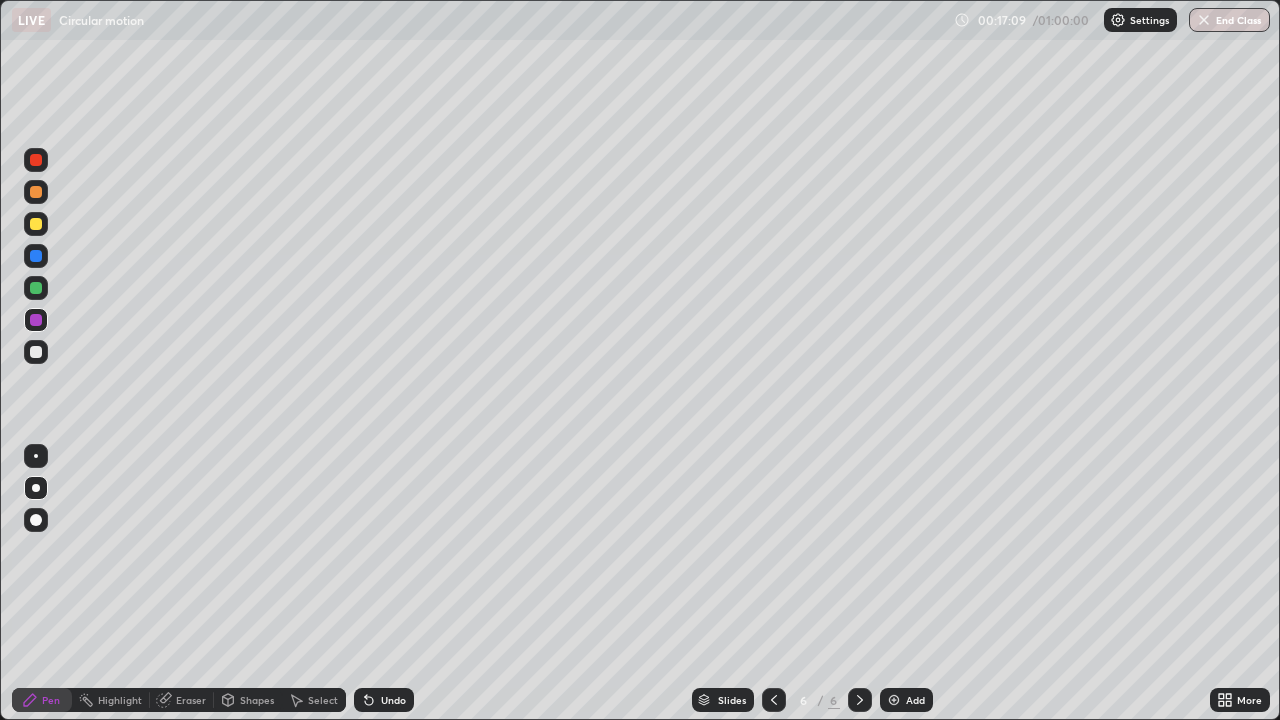 click at bounding box center (36, 256) 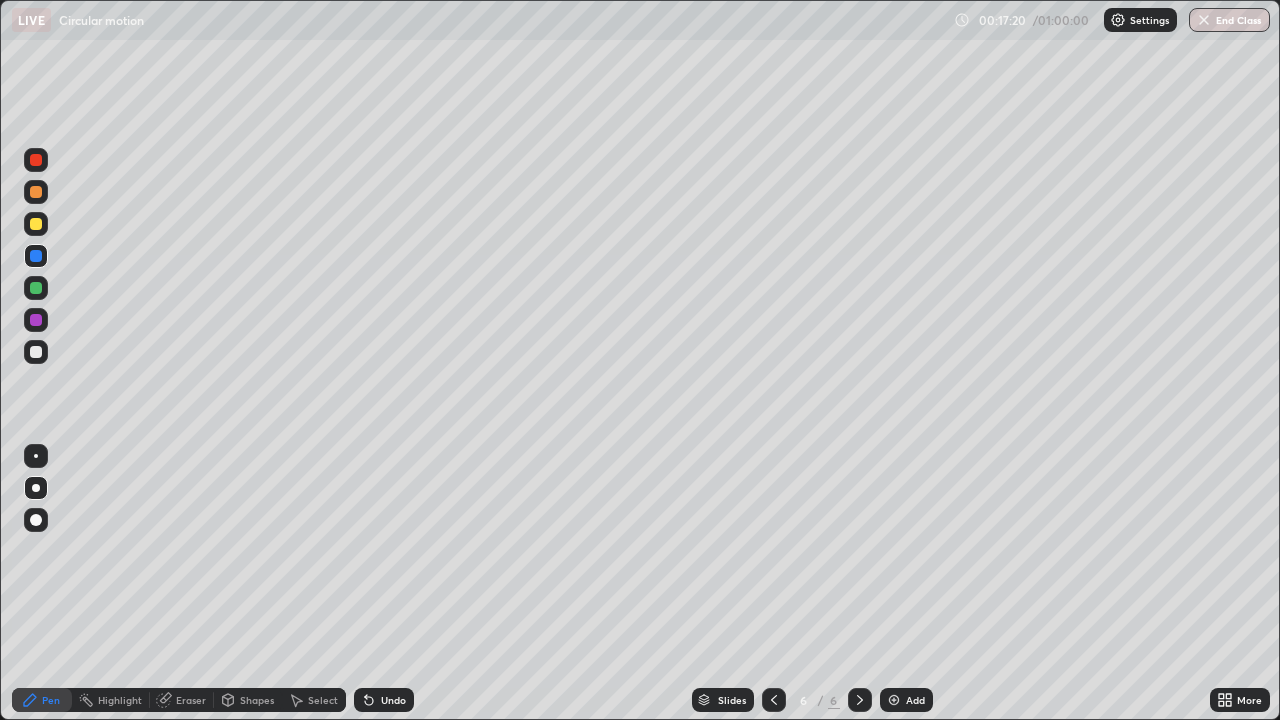 click on "Undo" at bounding box center (393, 700) 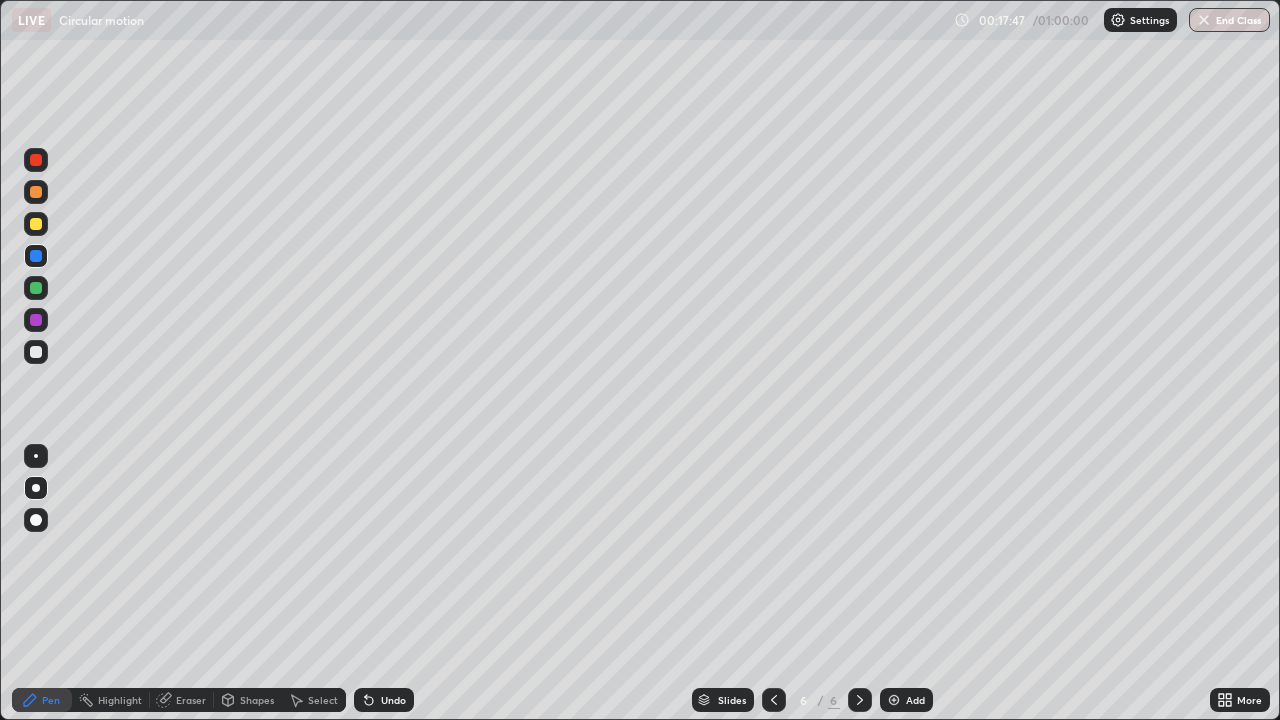 click at bounding box center (36, 256) 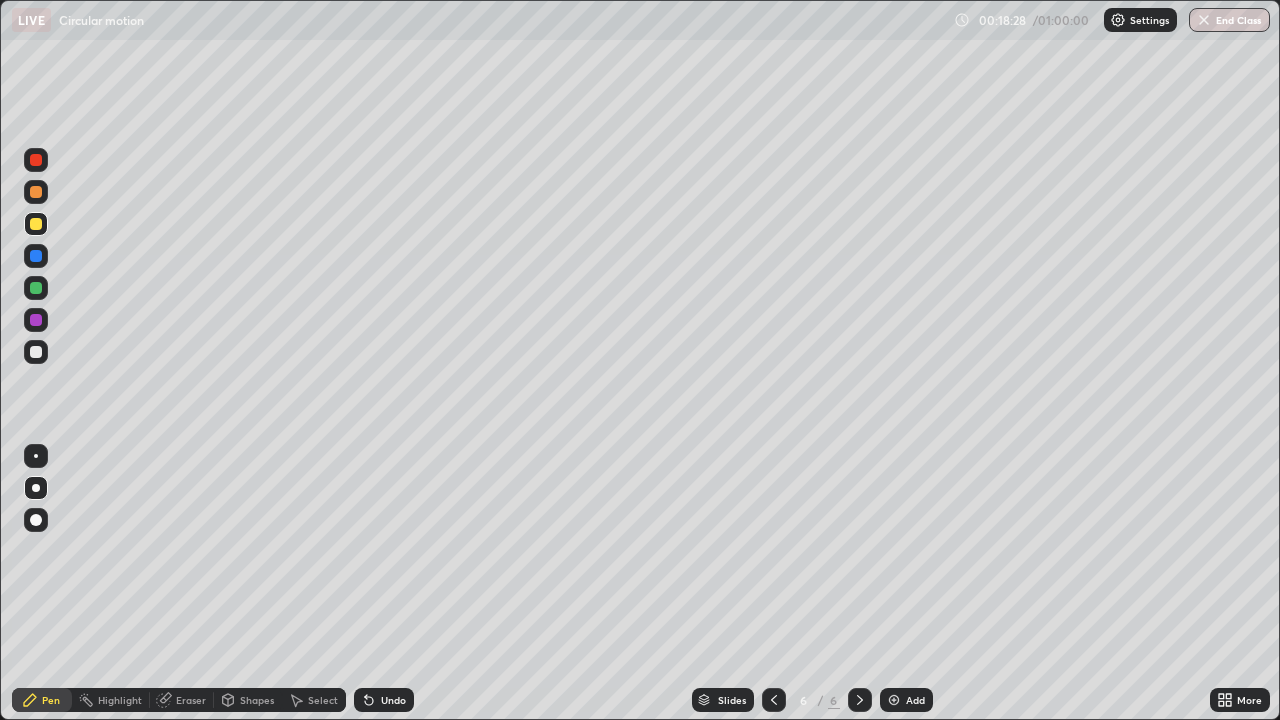 click at bounding box center (36, 352) 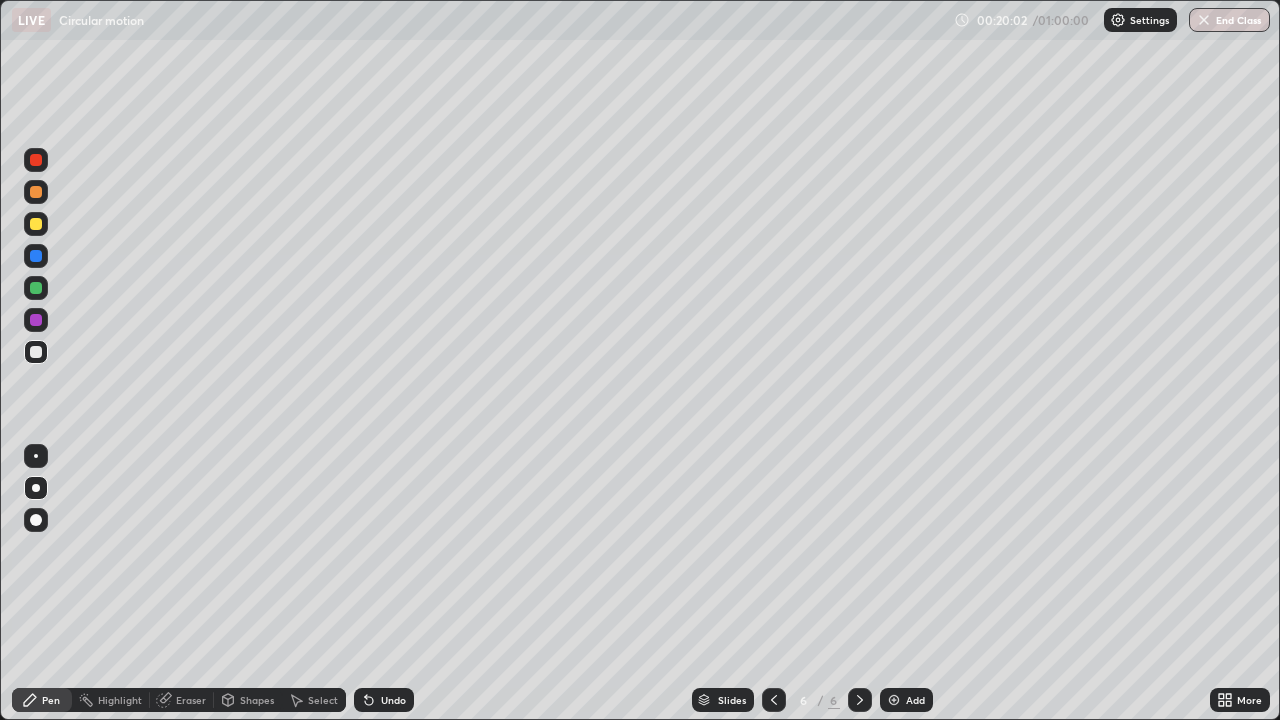 click at bounding box center (36, 224) 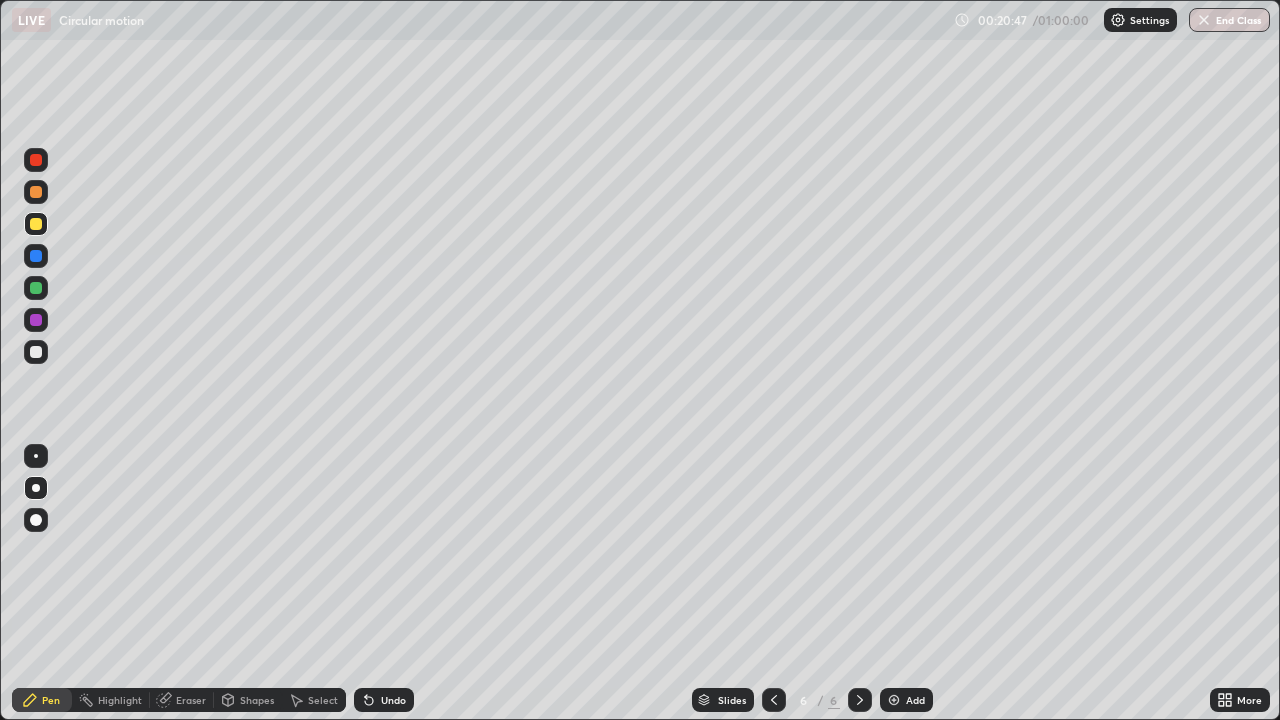 click 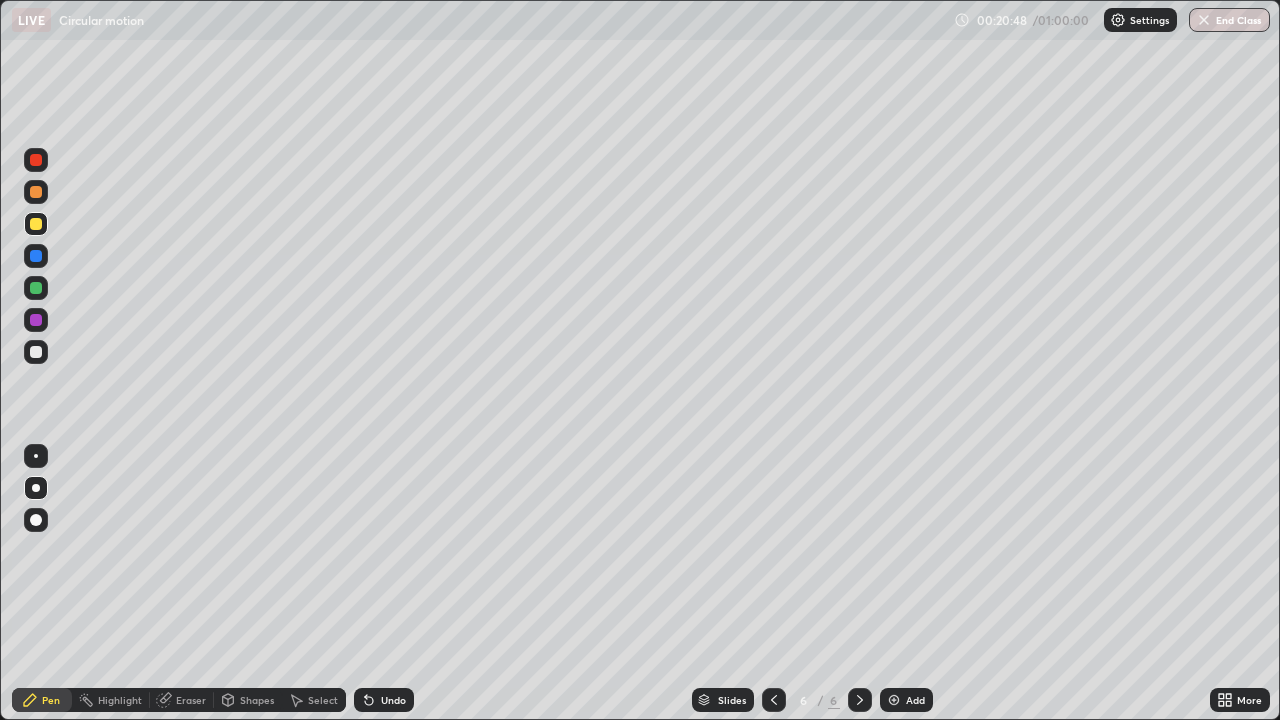 click on "Undo" at bounding box center (393, 700) 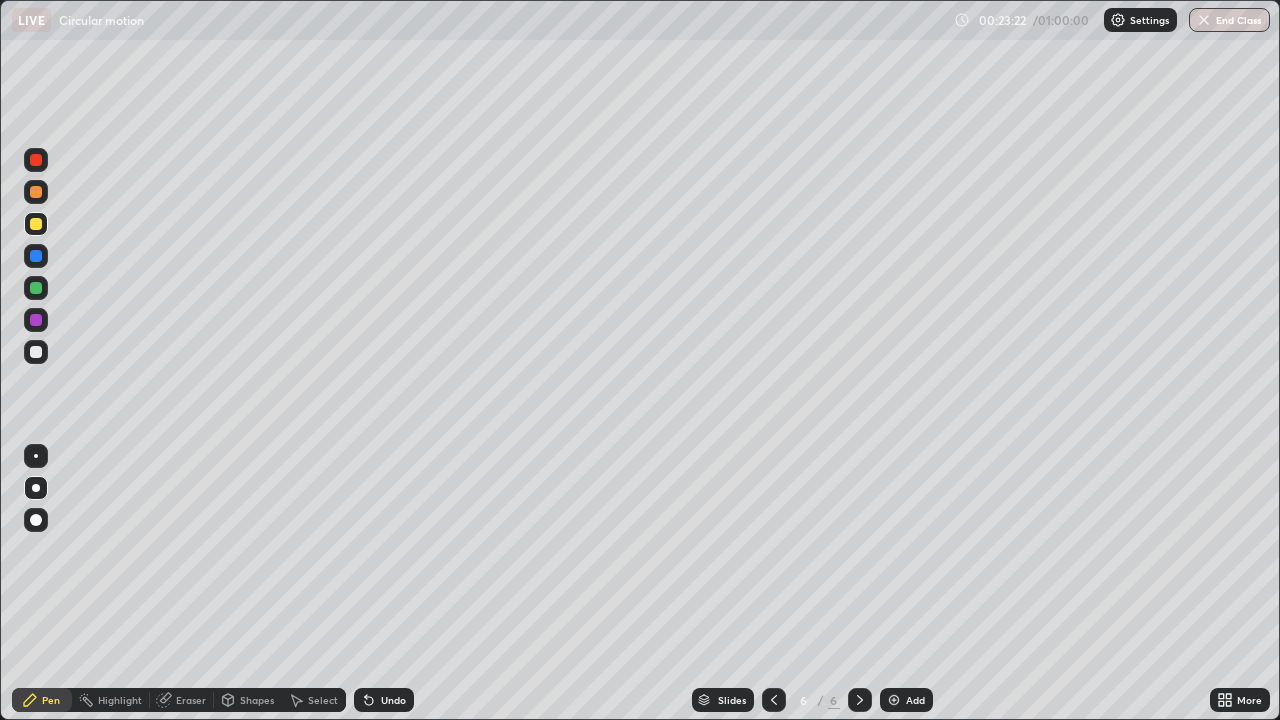 click on "Add" at bounding box center (915, 700) 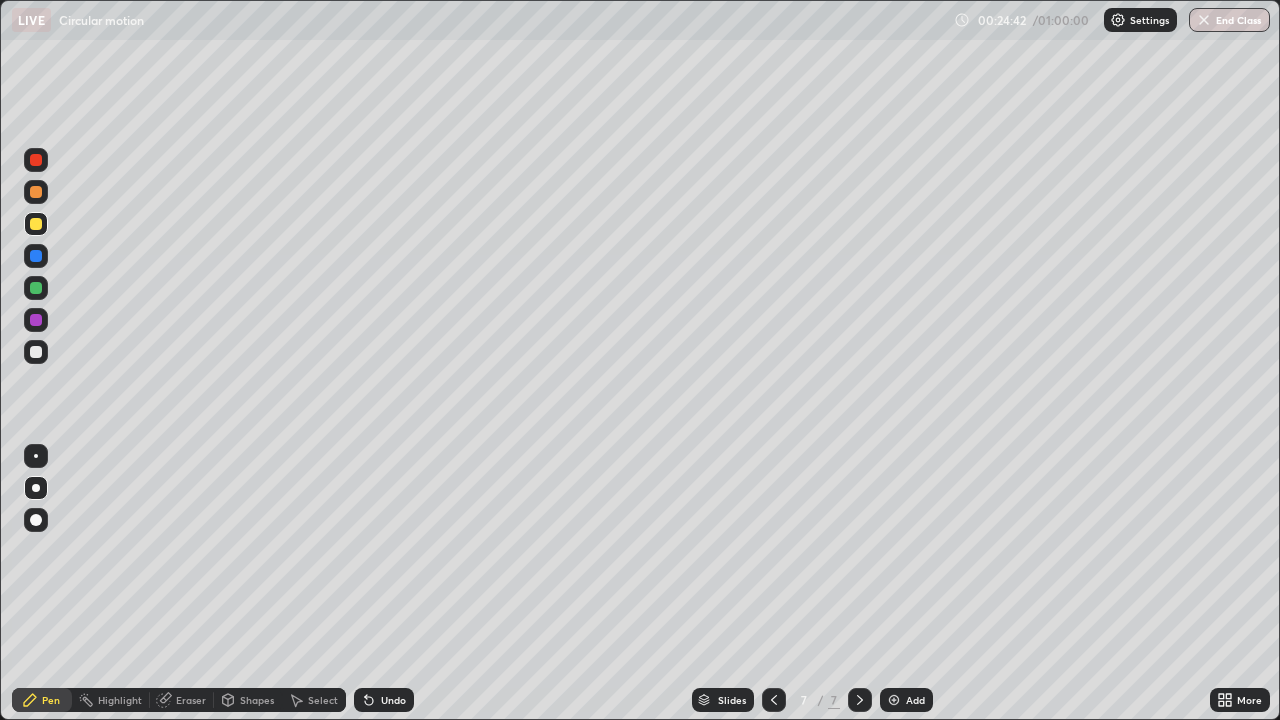 click at bounding box center (36, 256) 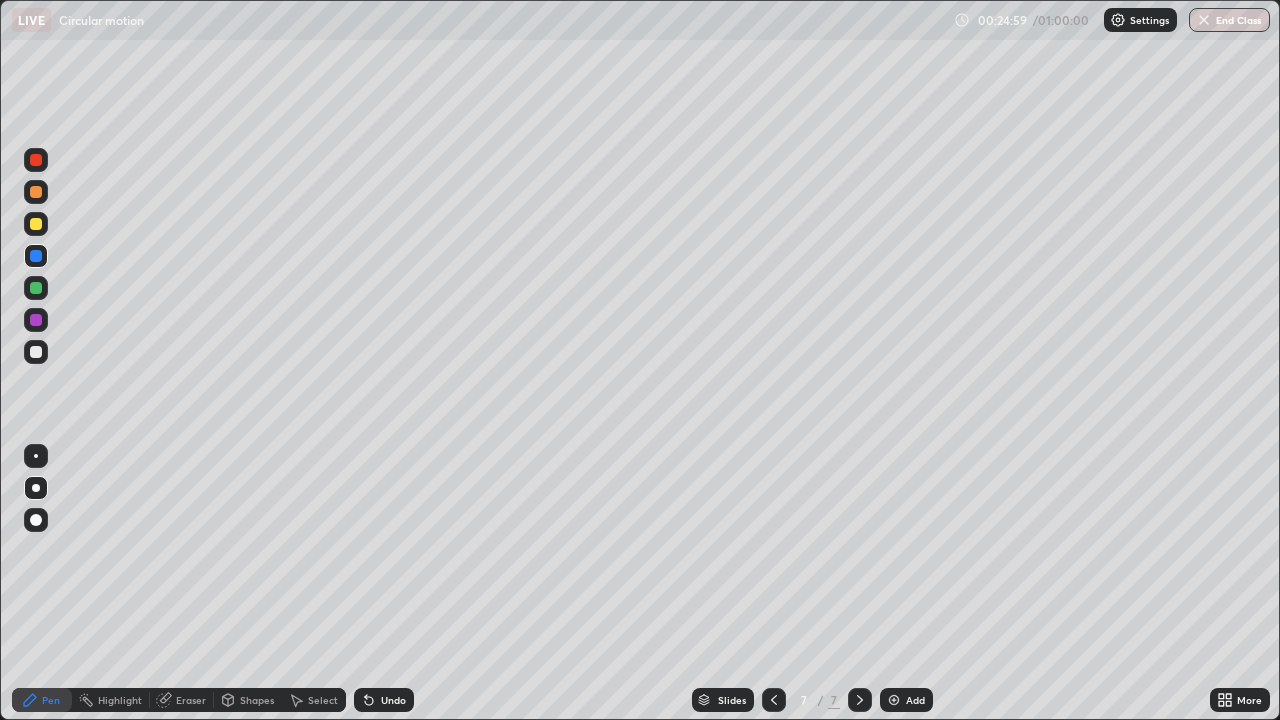 click at bounding box center (36, 224) 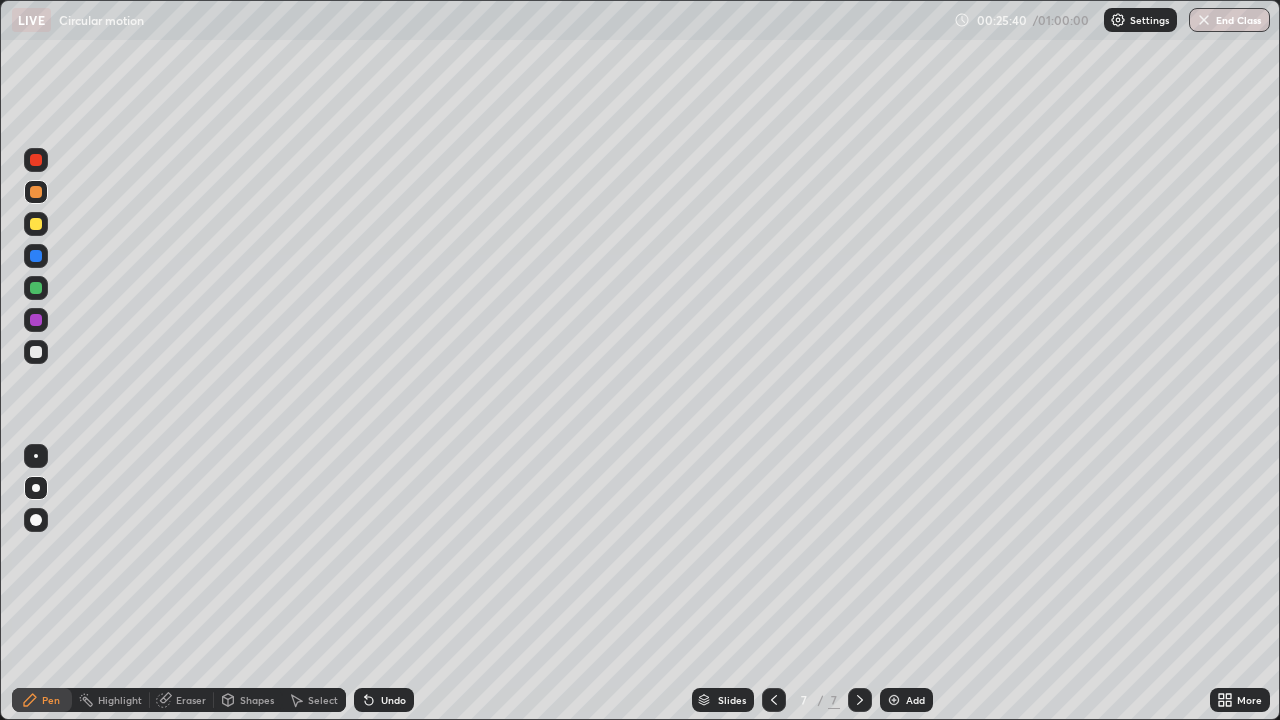 click 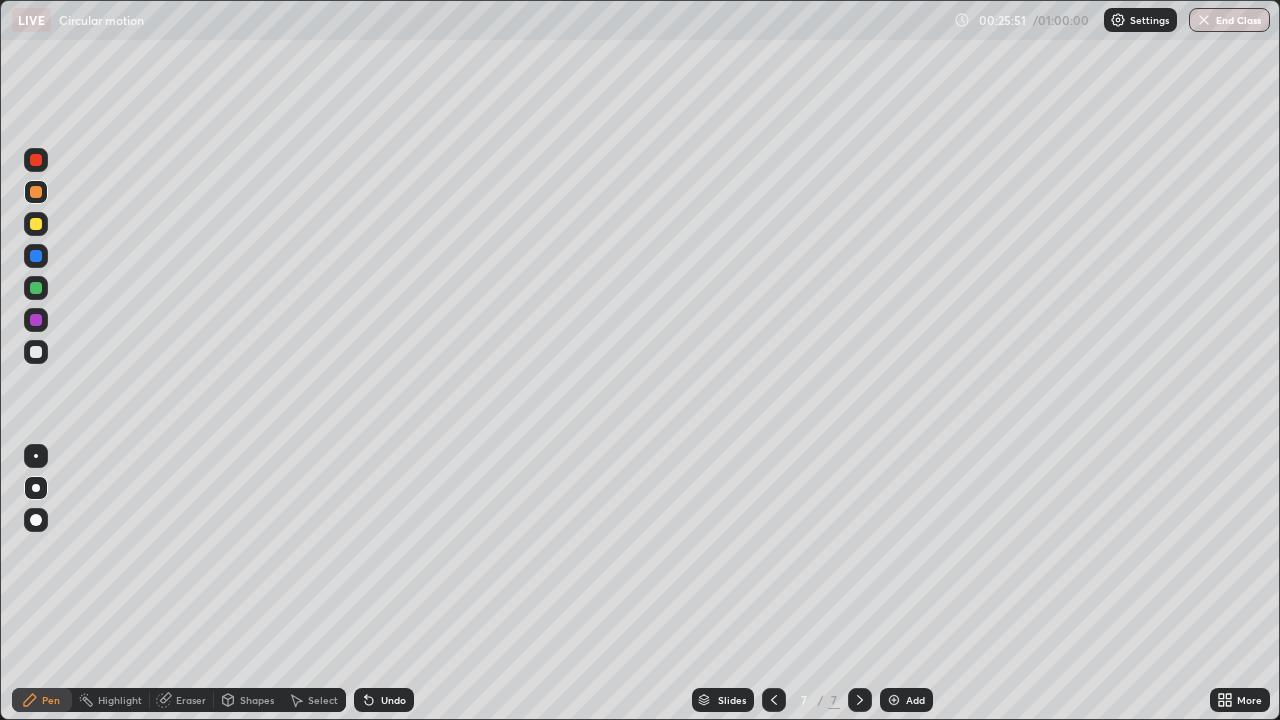 click at bounding box center [36, 320] 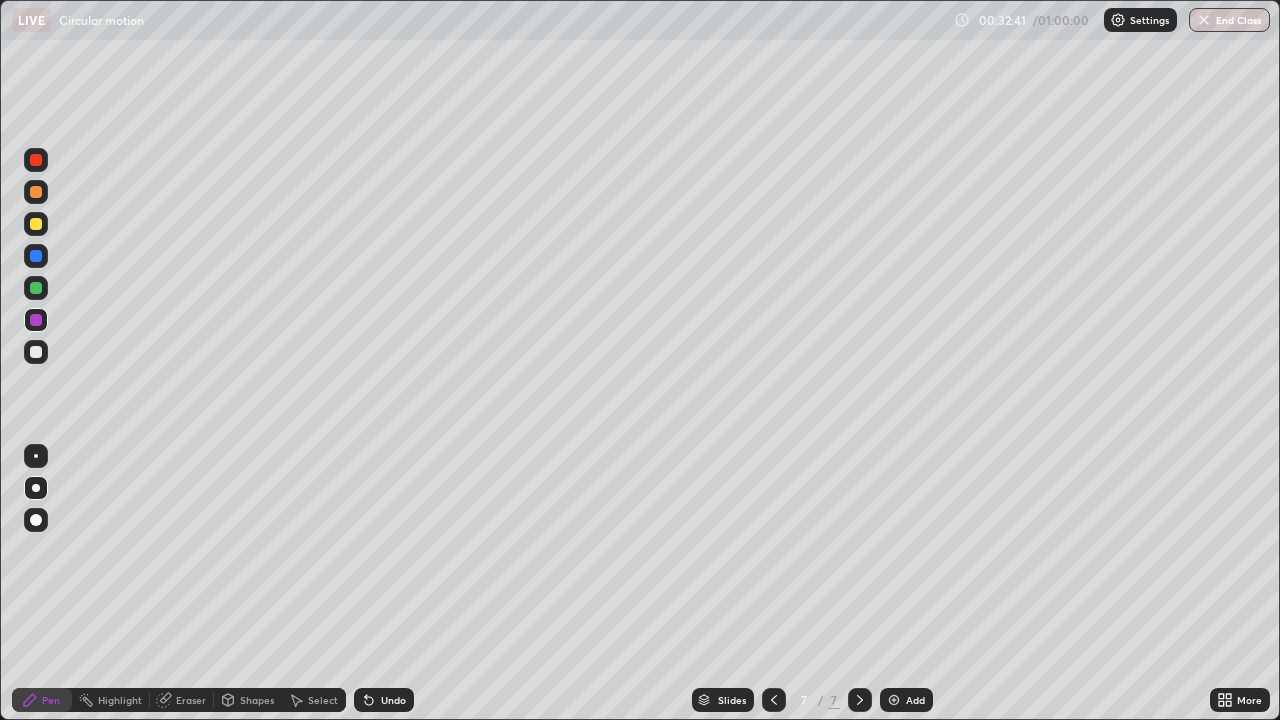 click at bounding box center [894, 700] 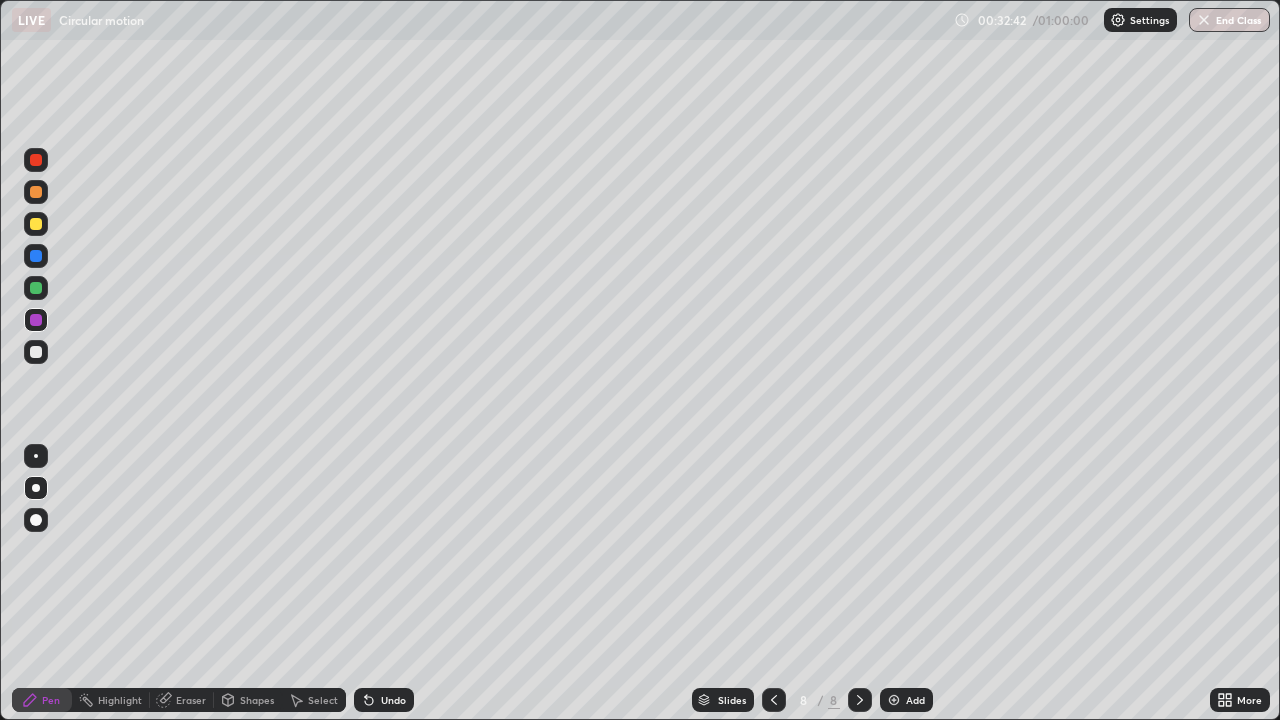 click at bounding box center (36, 352) 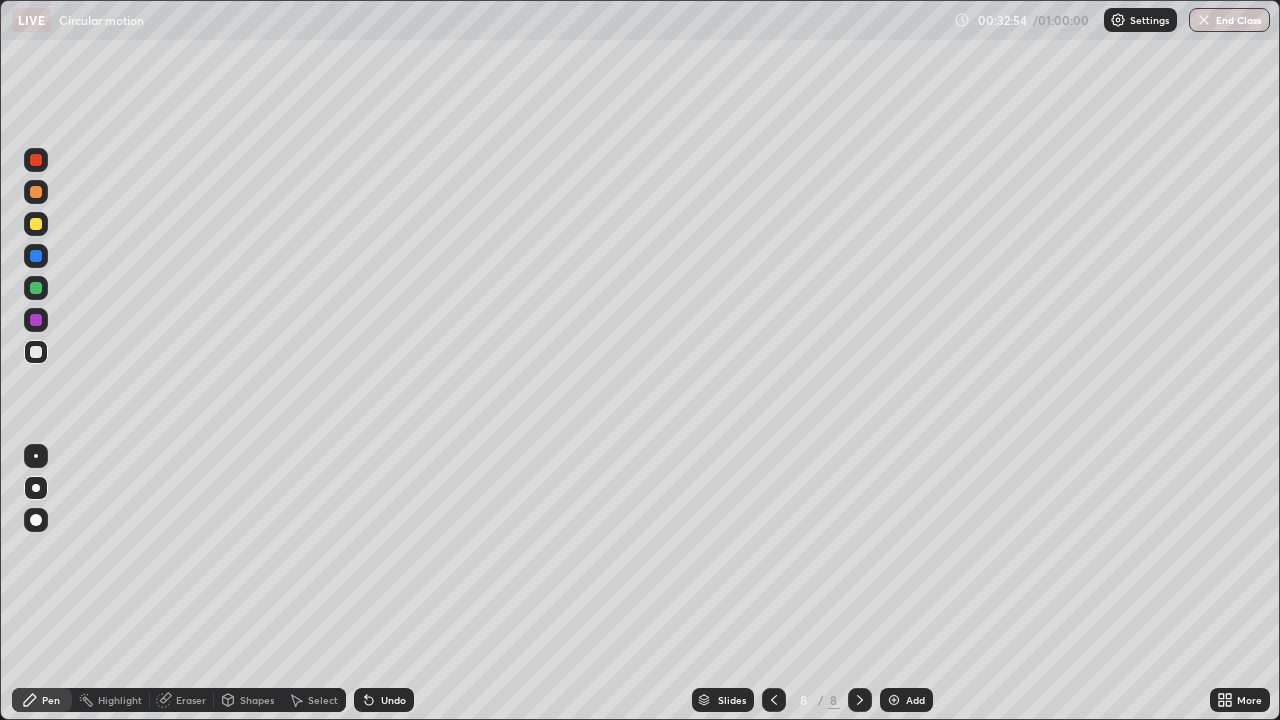 click at bounding box center (36, 224) 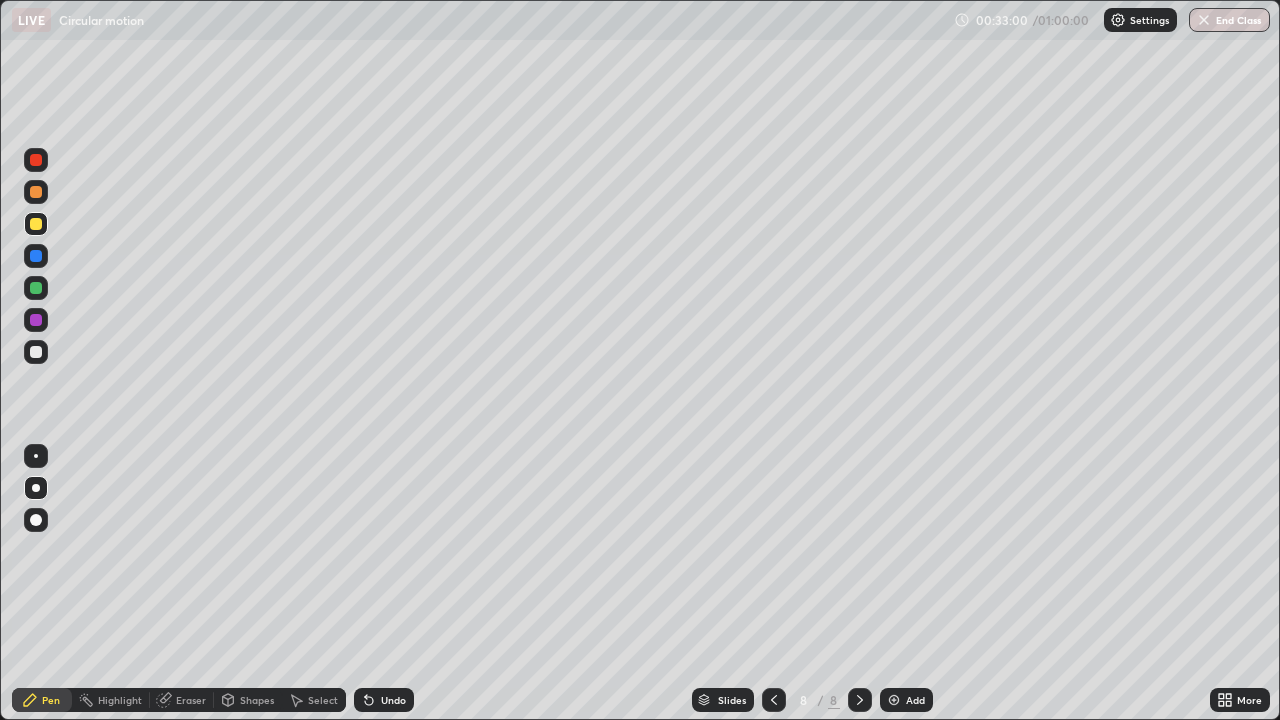 click 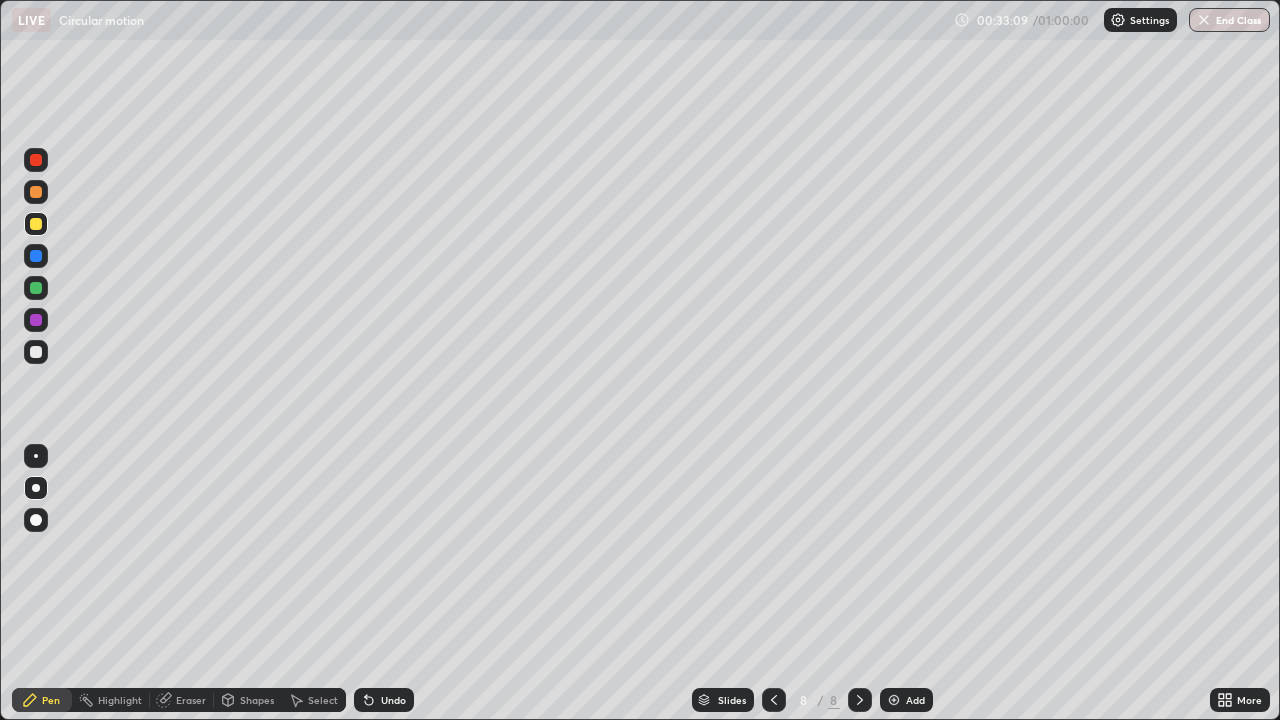 click at bounding box center [36, 352] 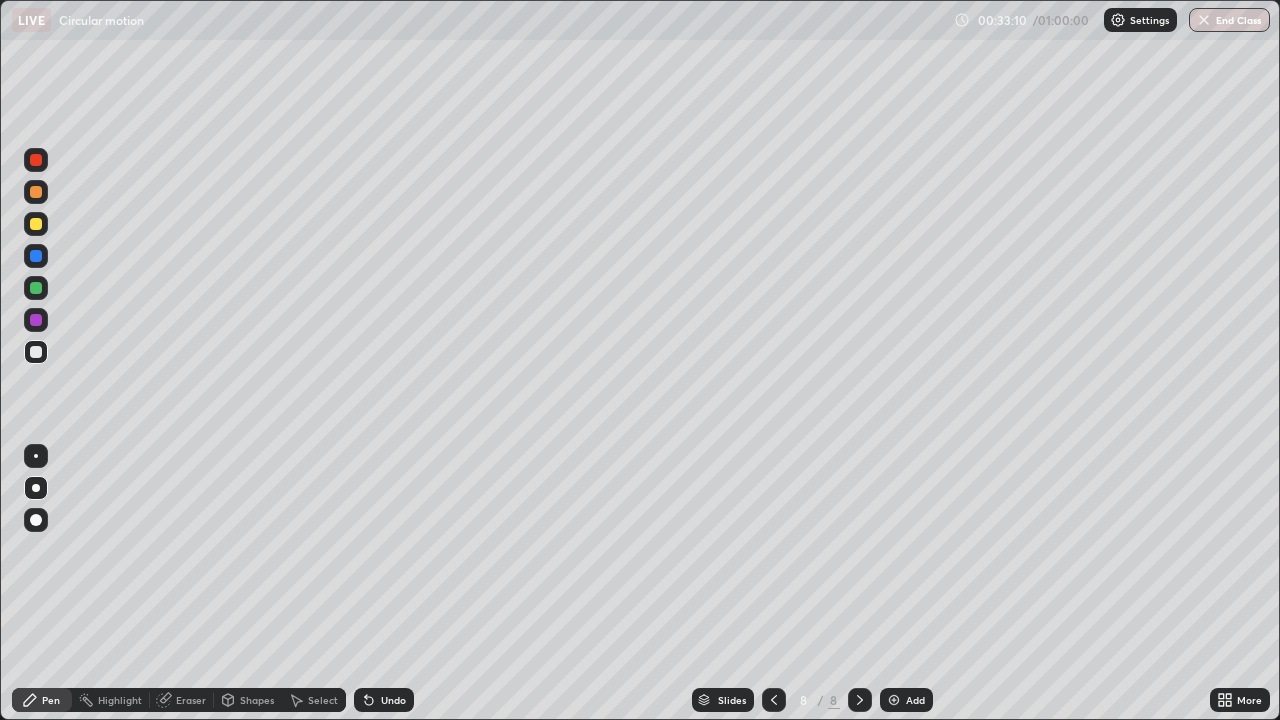 click at bounding box center (36, 256) 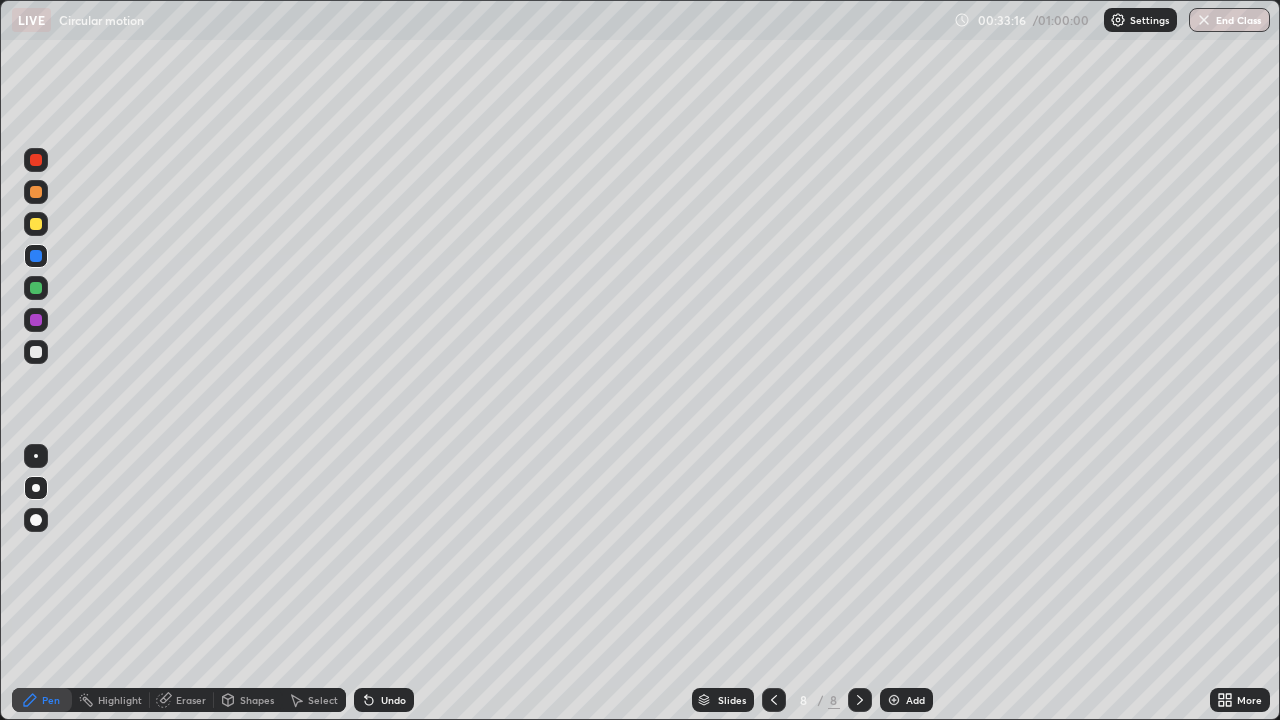 click on "Highlight" at bounding box center (120, 700) 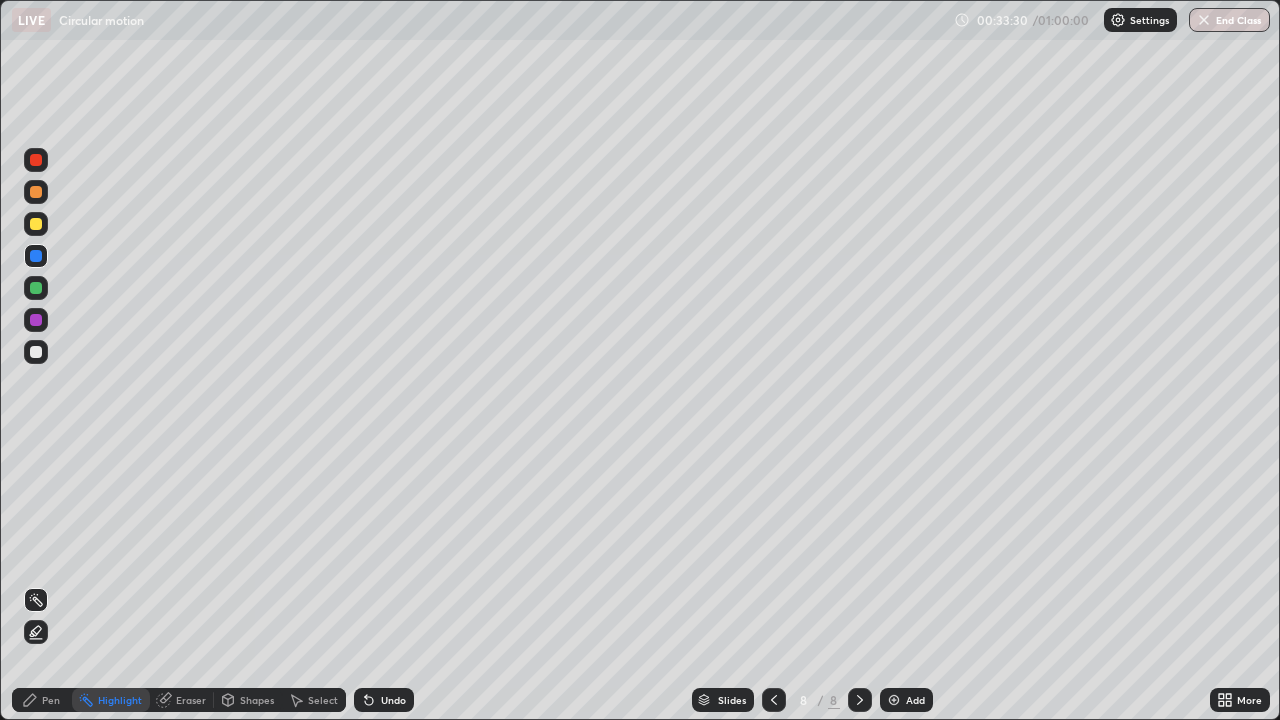 click on "Pen" at bounding box center [42, 700] 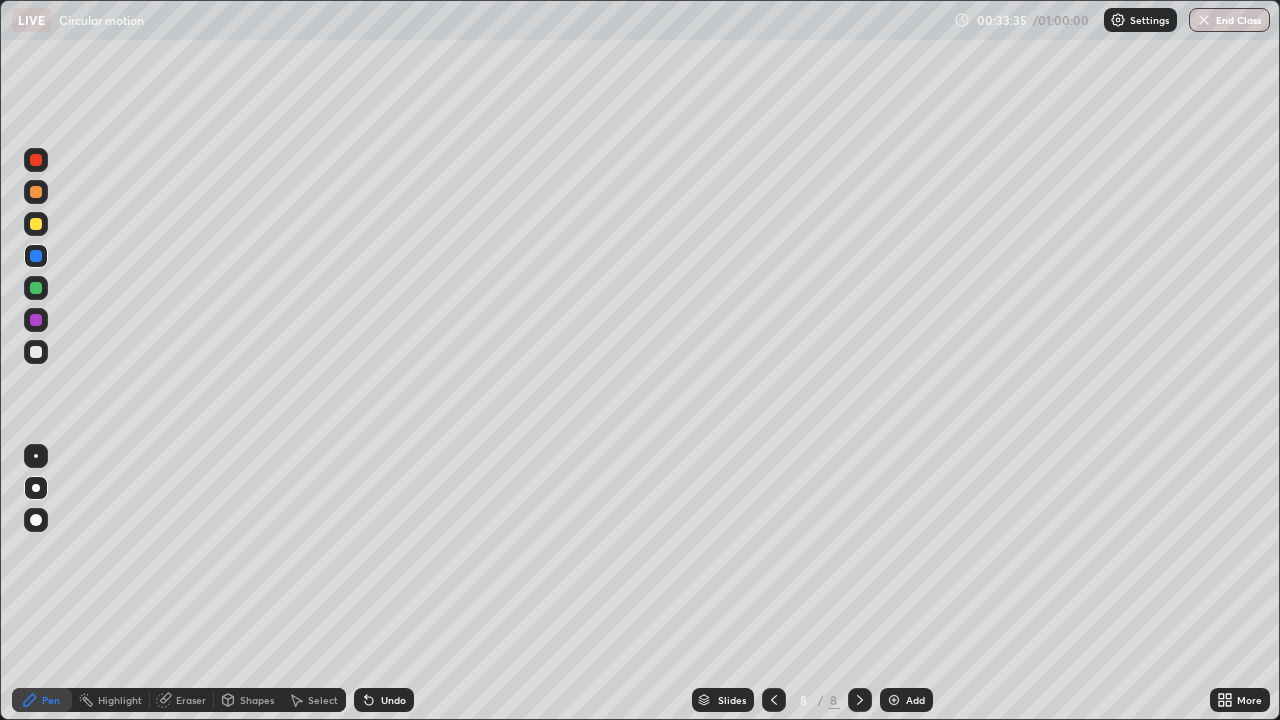 click on "Undo" at bounding box center (384, 700) 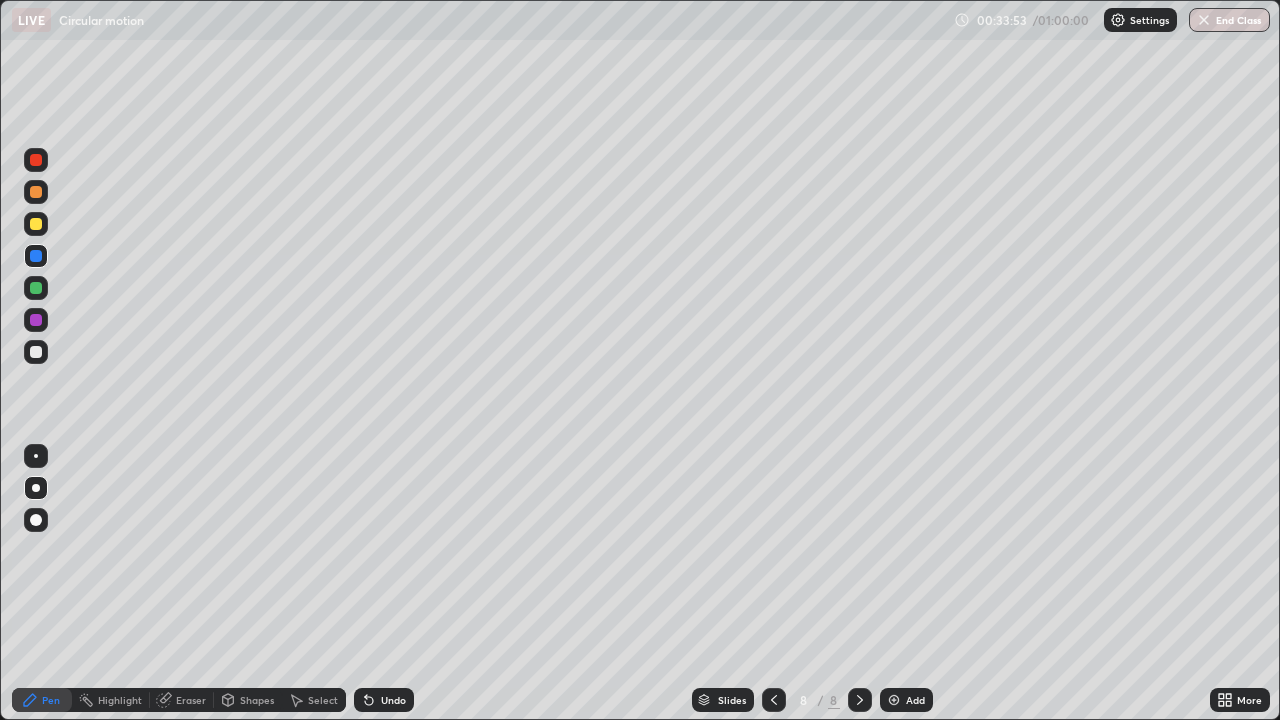 click at bounding box center (36, 192) 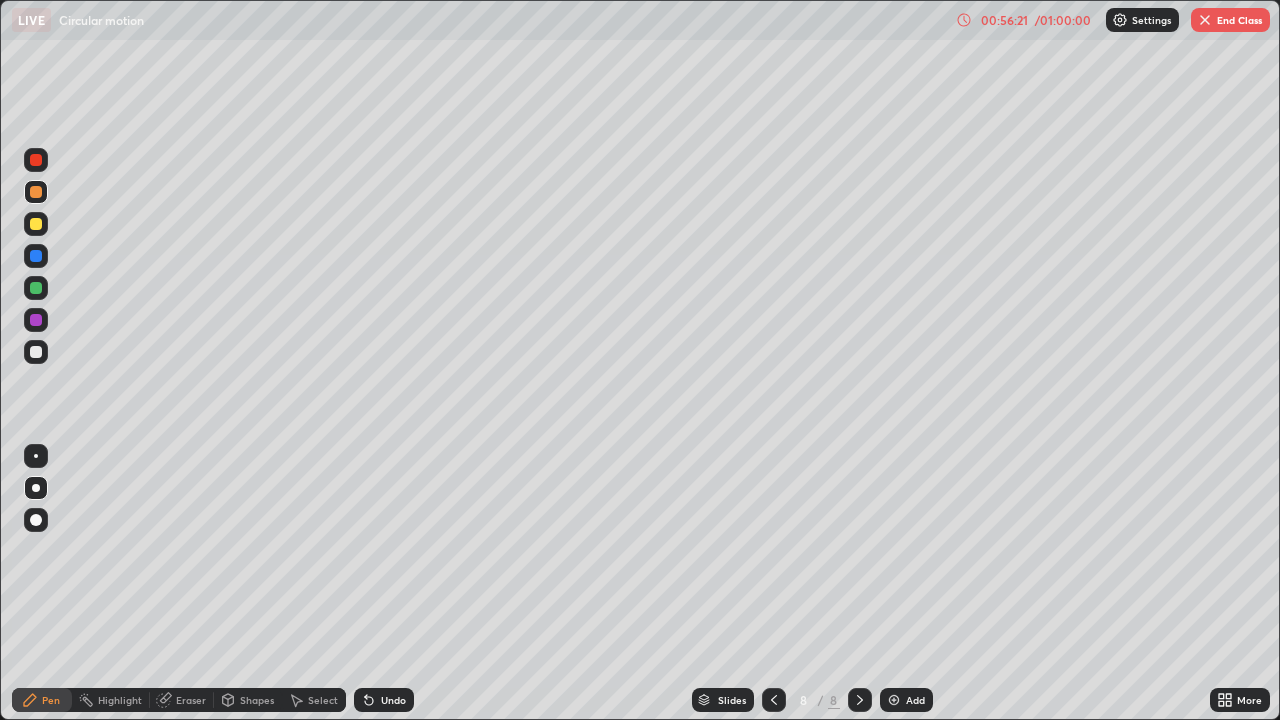 click at bounding box center [36, 352] 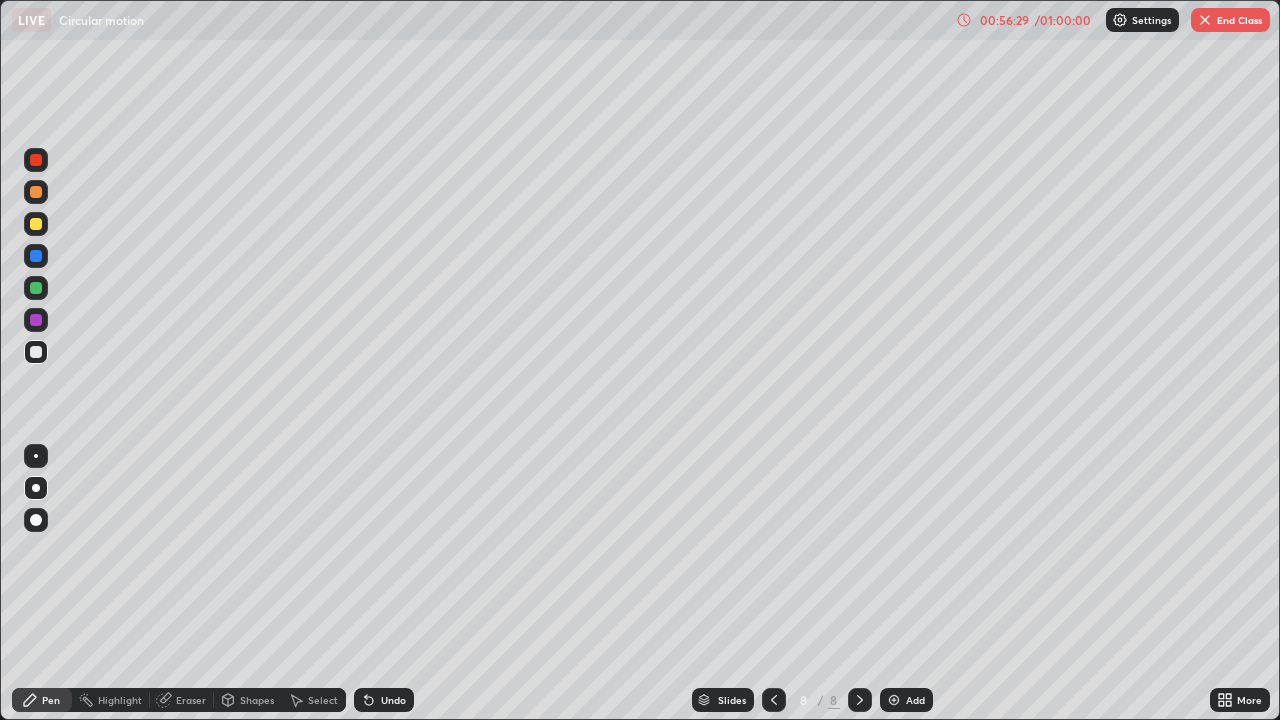 click at bounding box center (36, 320) 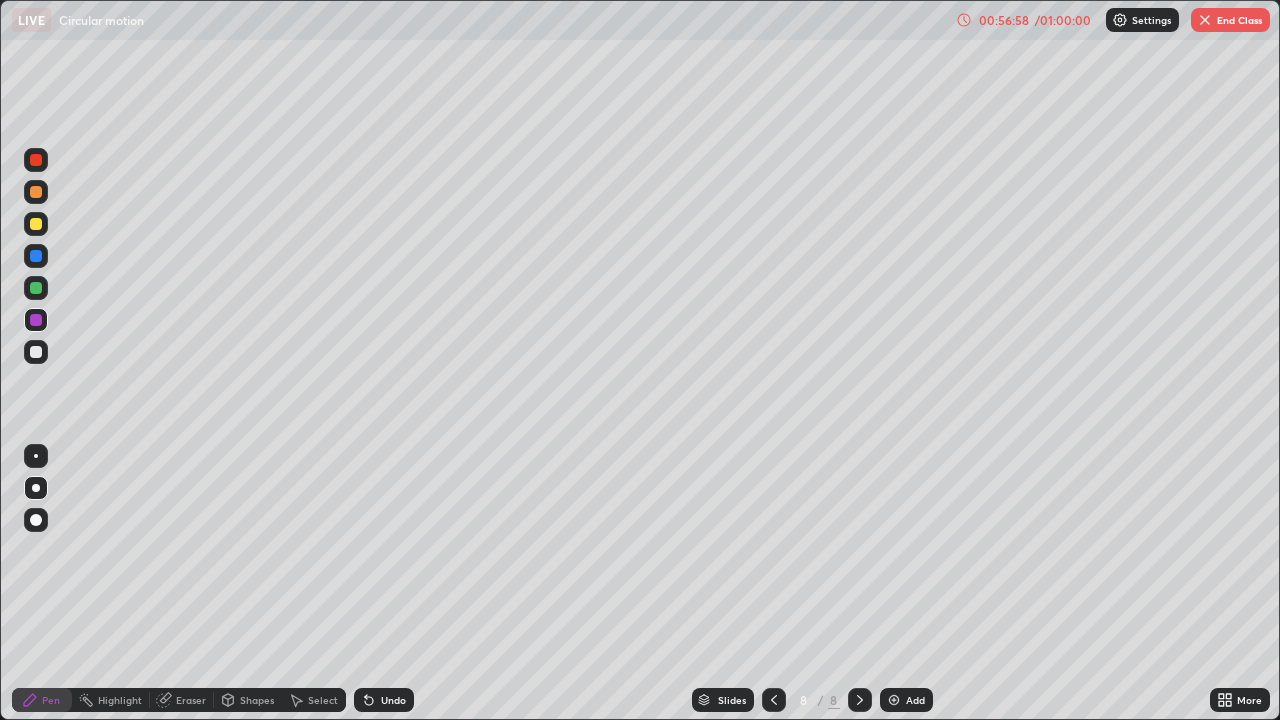 click on "Undo" at bounding box center (393, 700) 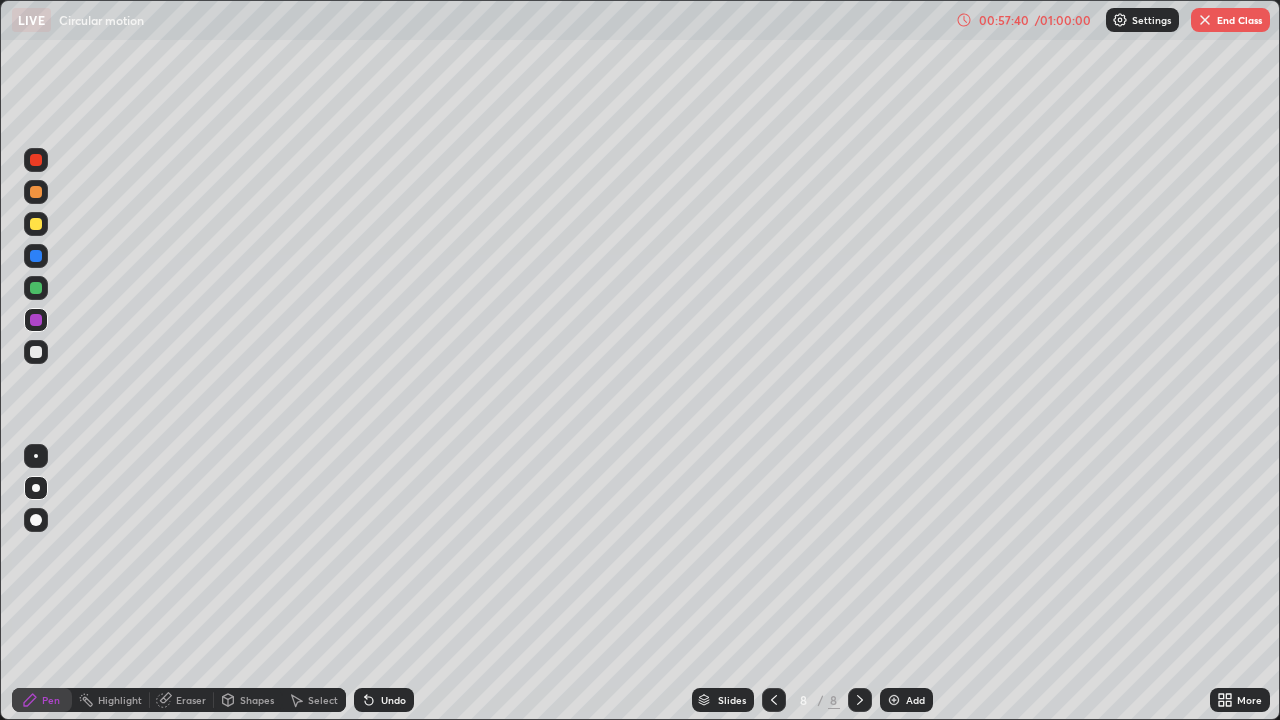 click on "Undo" at bounding box center [393, 700] 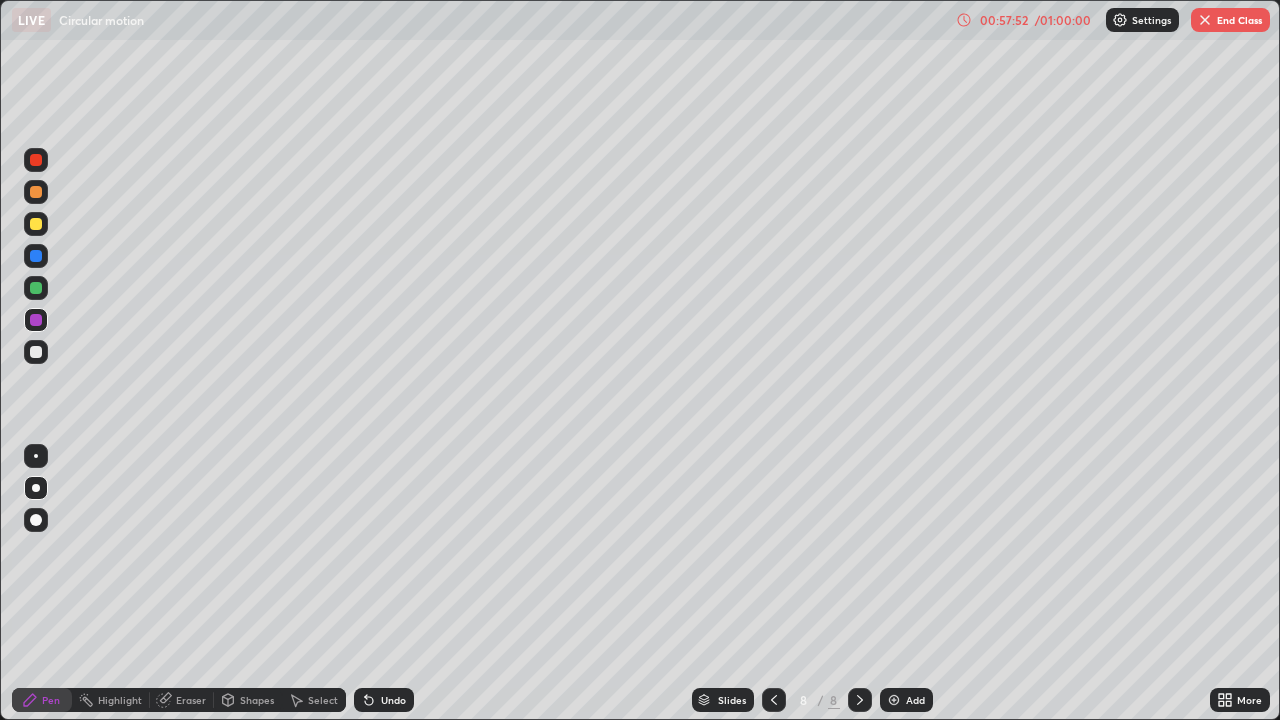 click on "Undo" at bounding box center (393, 700) 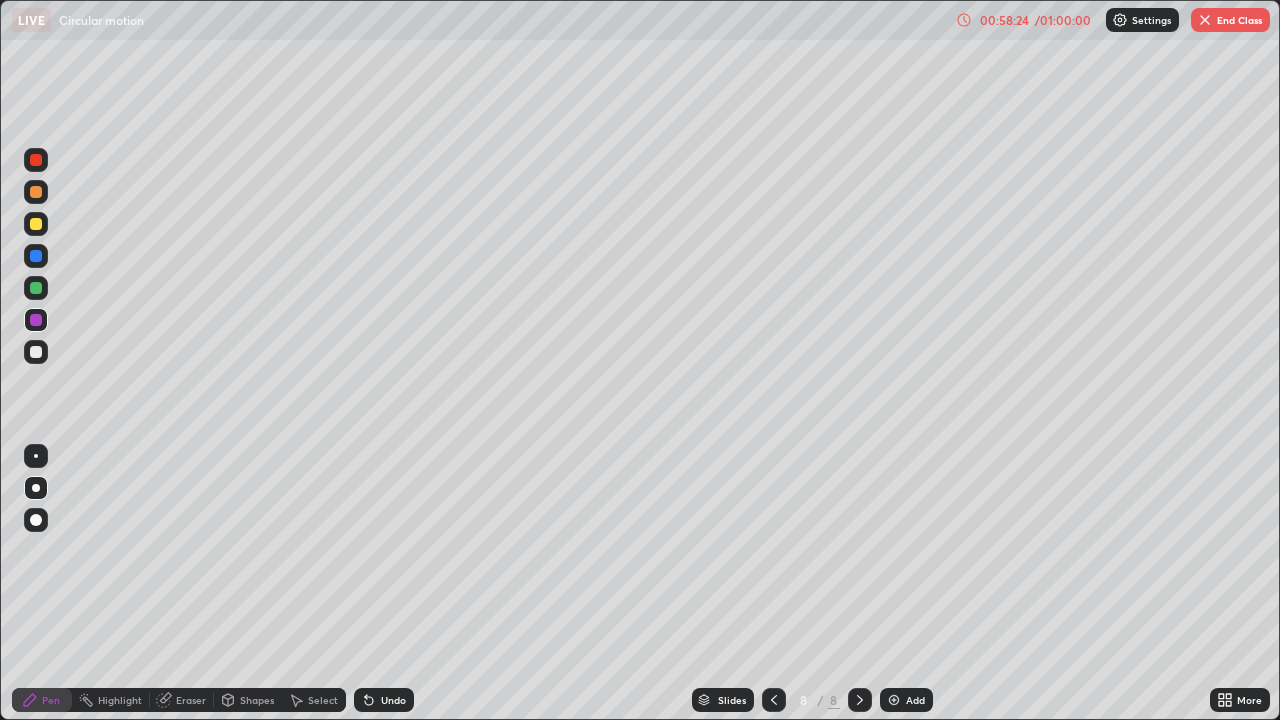 click on "Undo" at bounding box center [393, 700] 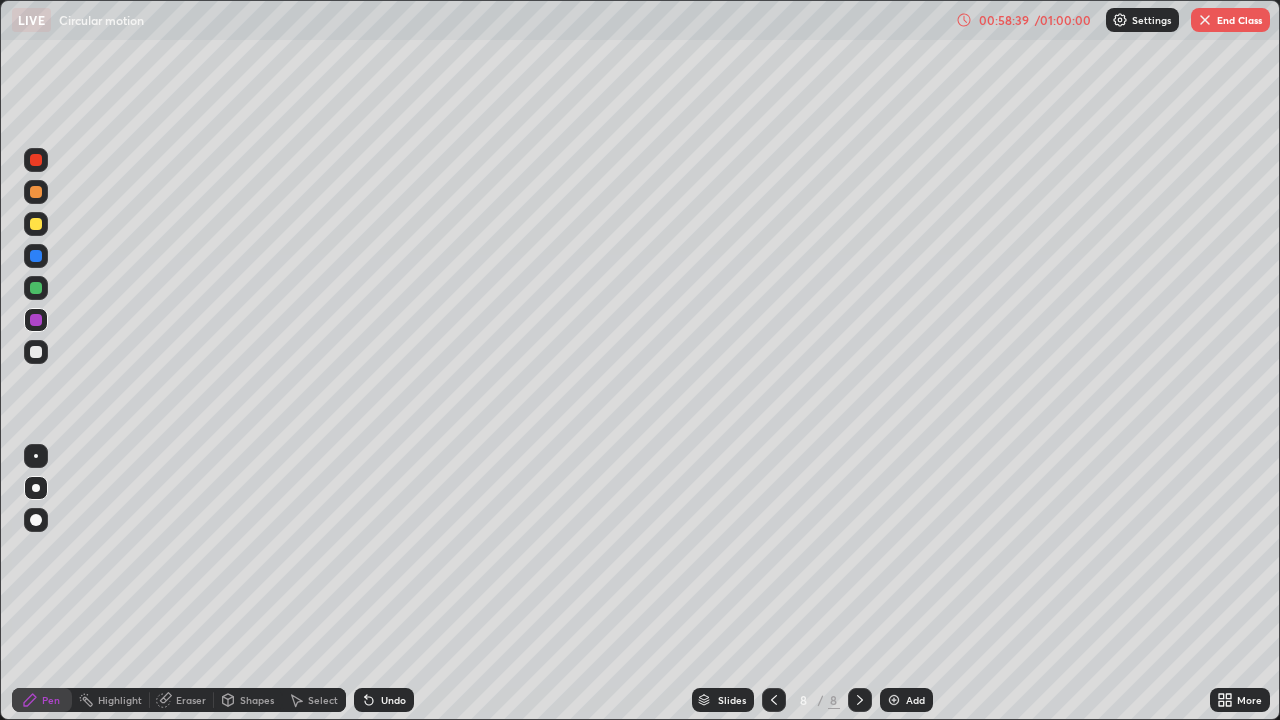 click on "Highlight" at bounding box center (120, 700) 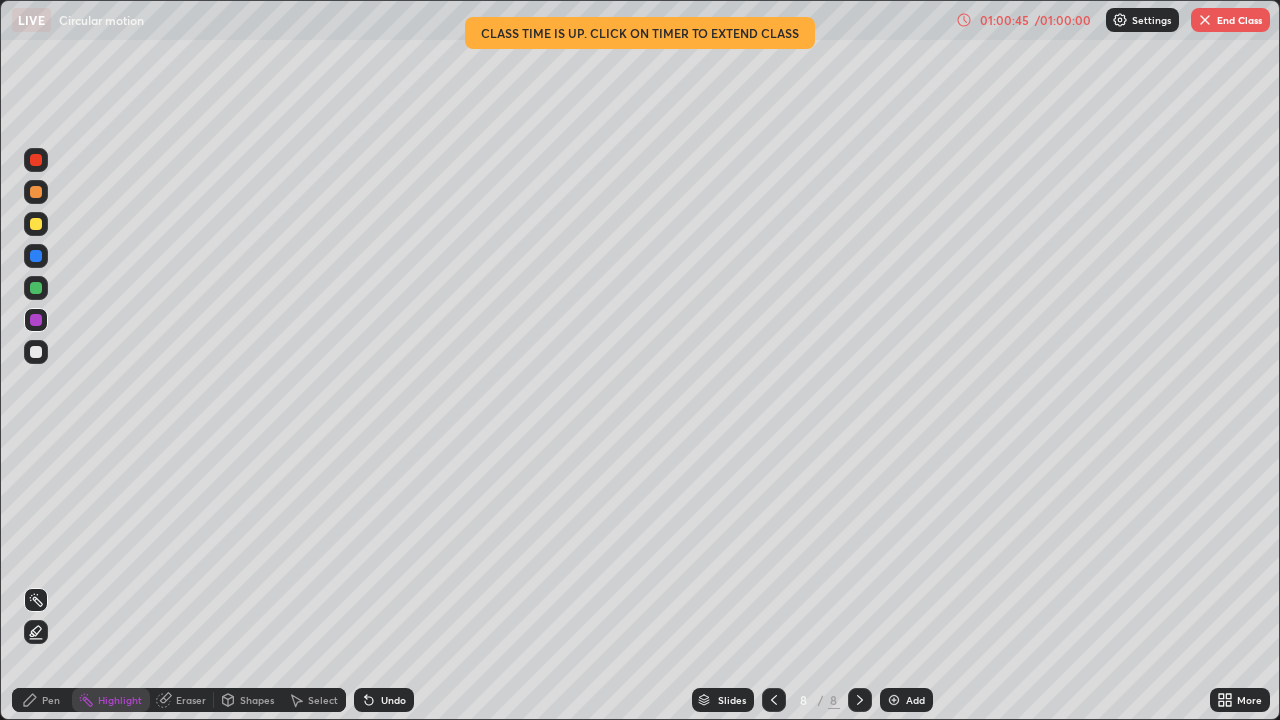 click on "End Class" at bounding box center (1230, 20) 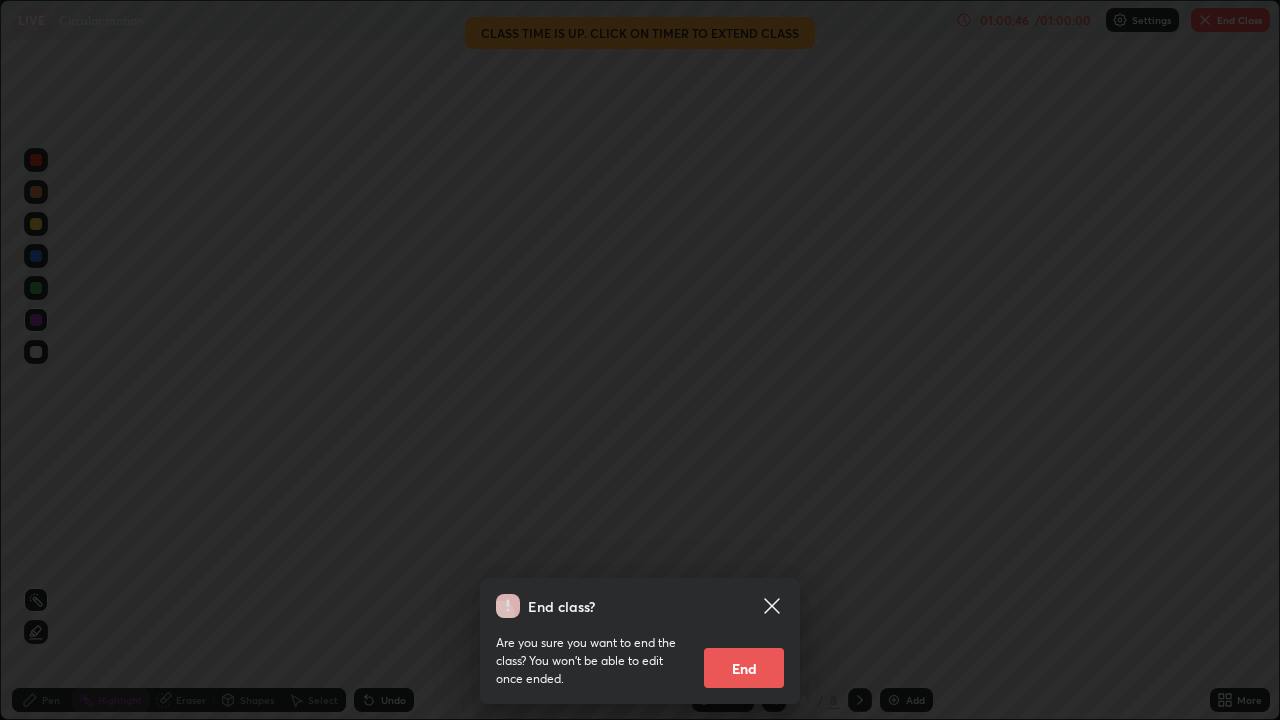 click on "End" at bounding box center (744, 668) 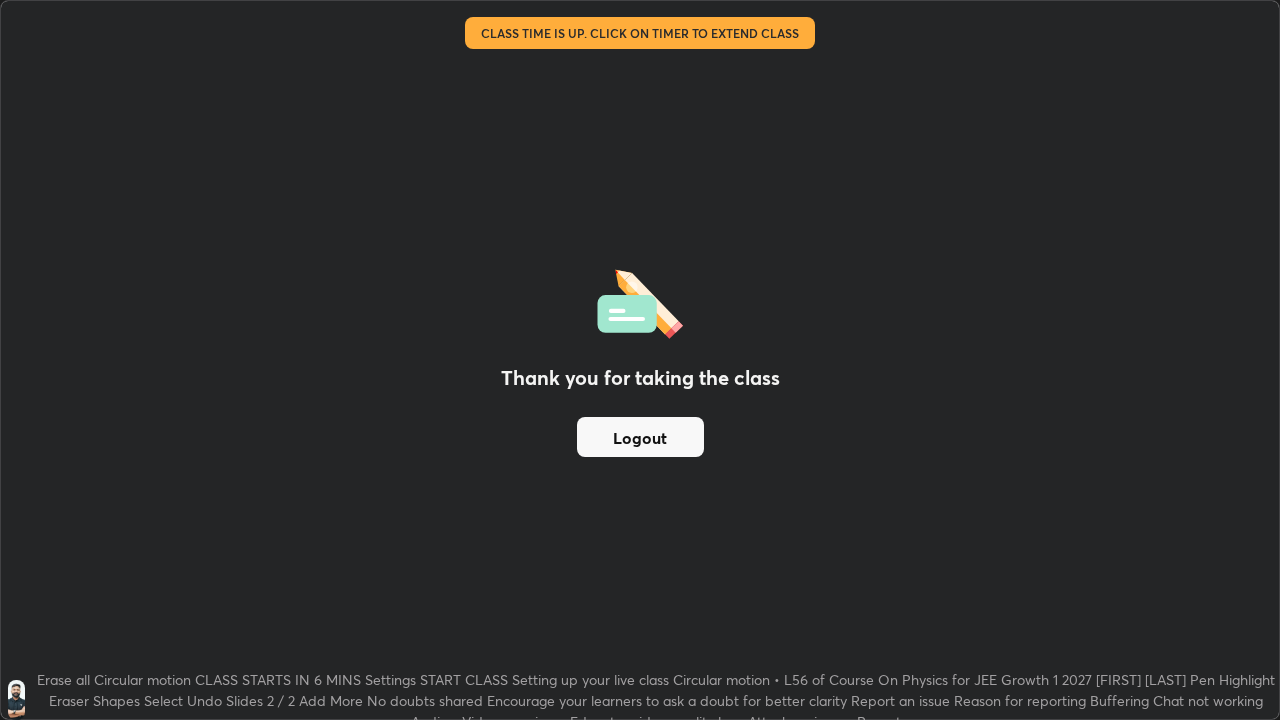 click on "Logout" at bounding box center [640, 437] 